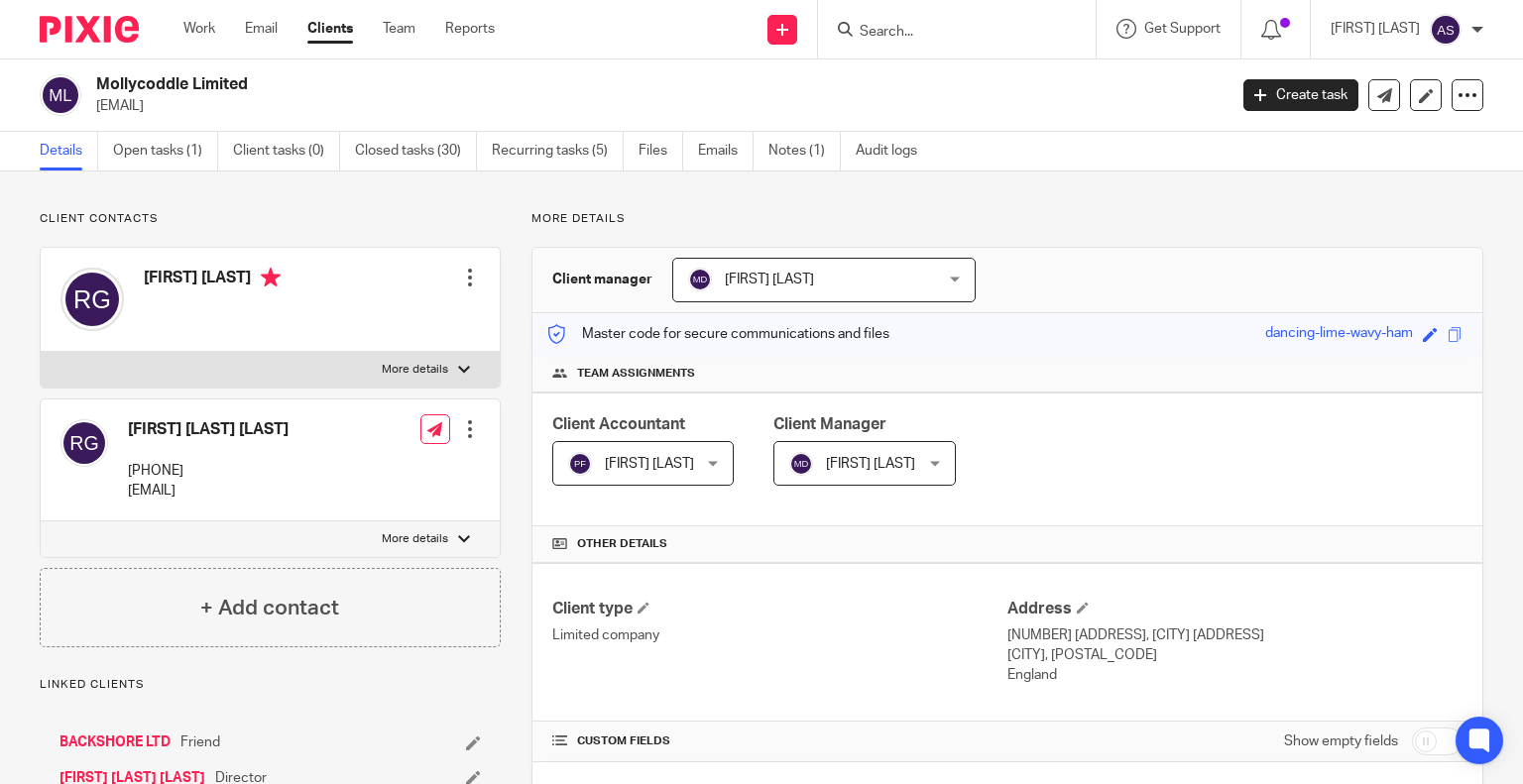 scroll, scrollTop: 0, scrollLeft: 0, axis: both 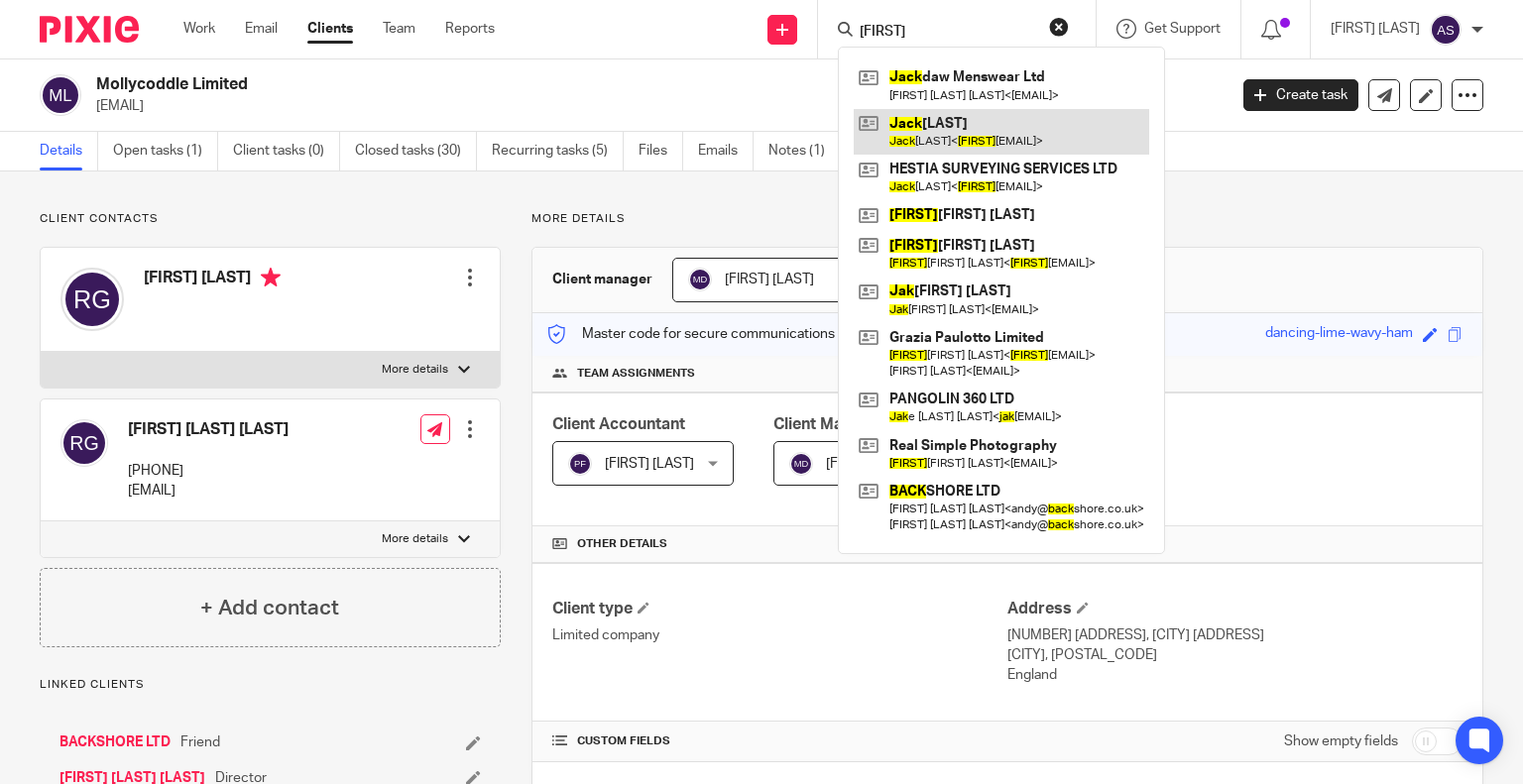 type on "jack" 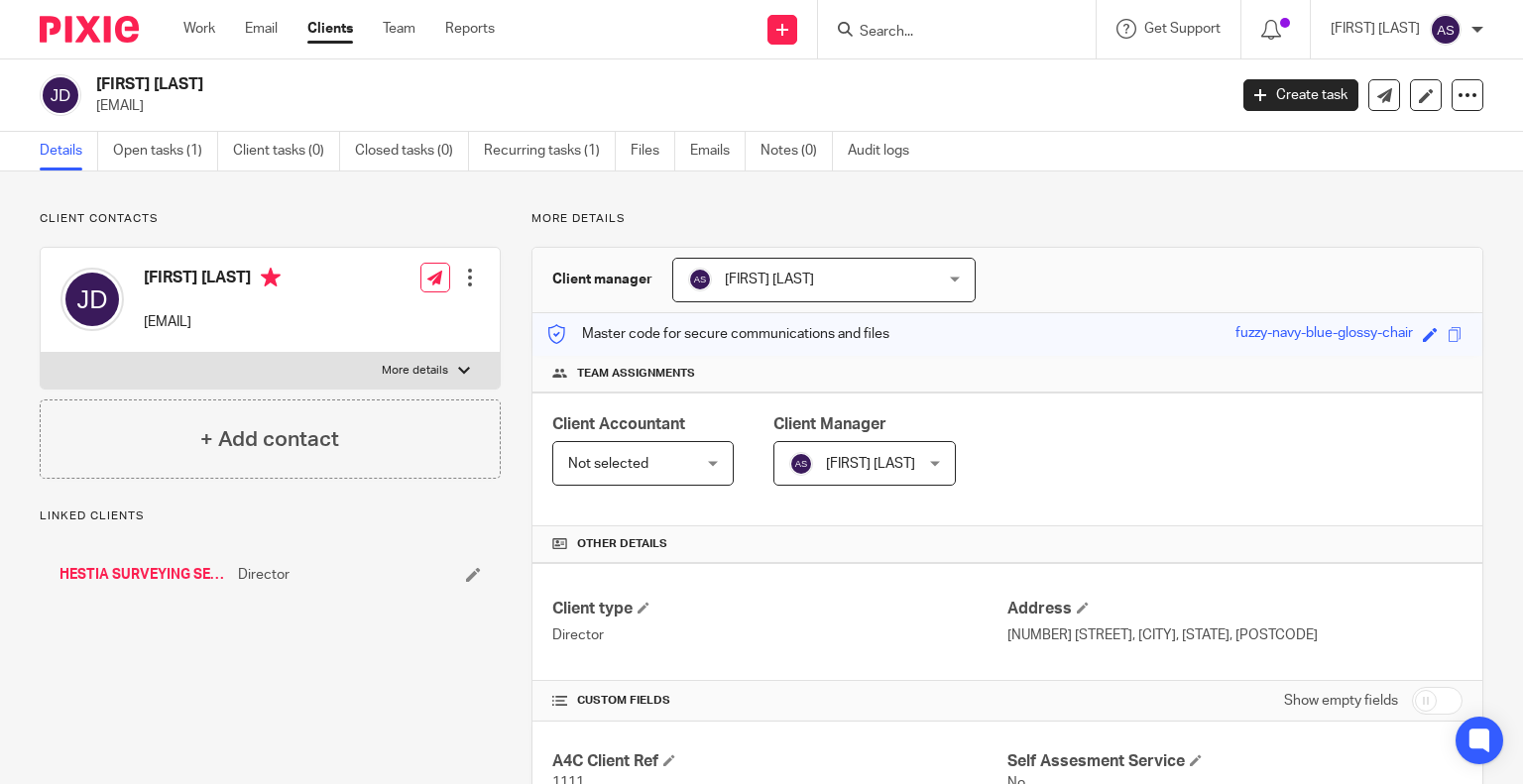scroll, scrollTop: 0, scrollLeft: 0, axis: both 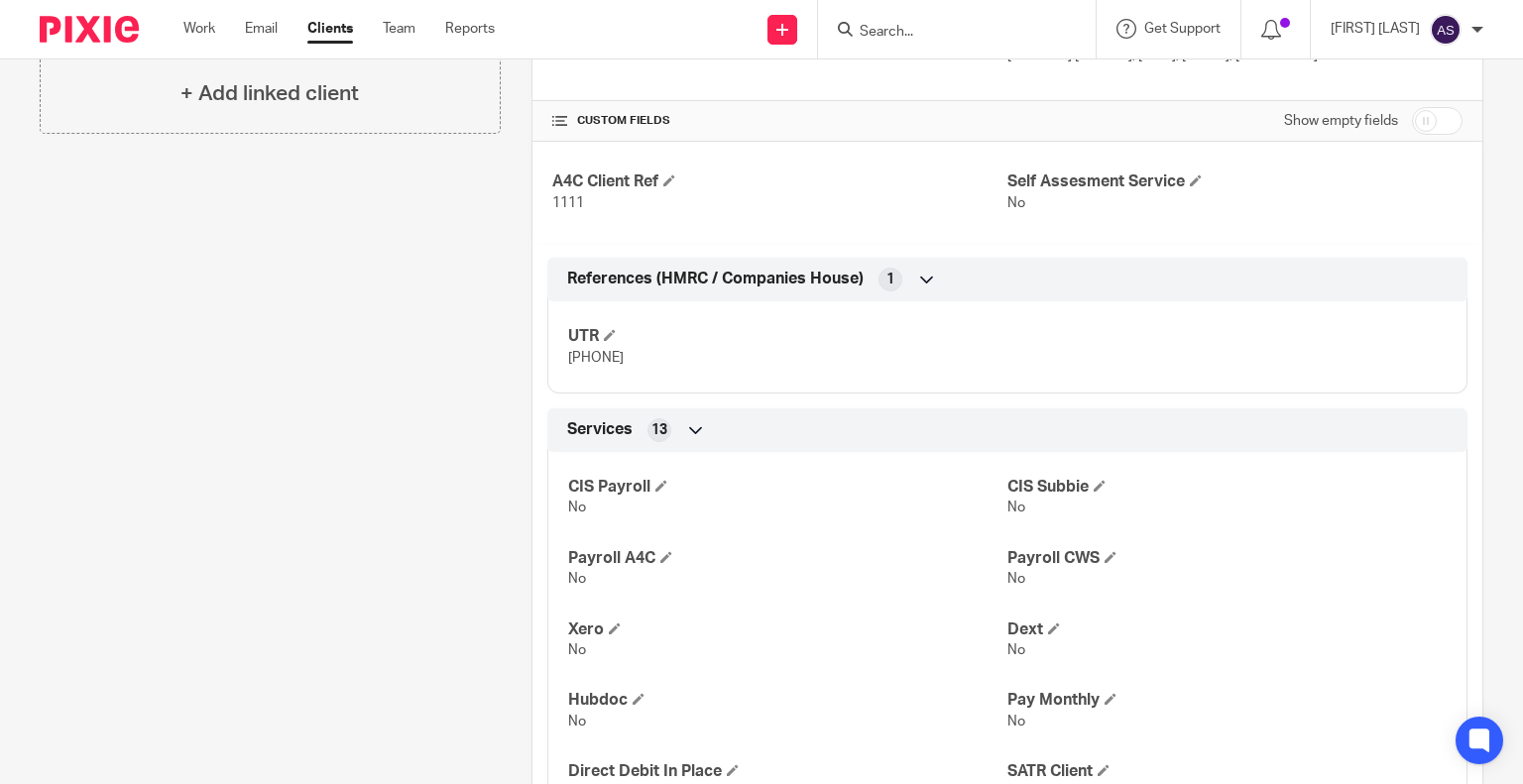 drag, startPoint x: 567, startPoint y: 358, endPoint x: 671, endPoint y: 360, distance: 104.01923 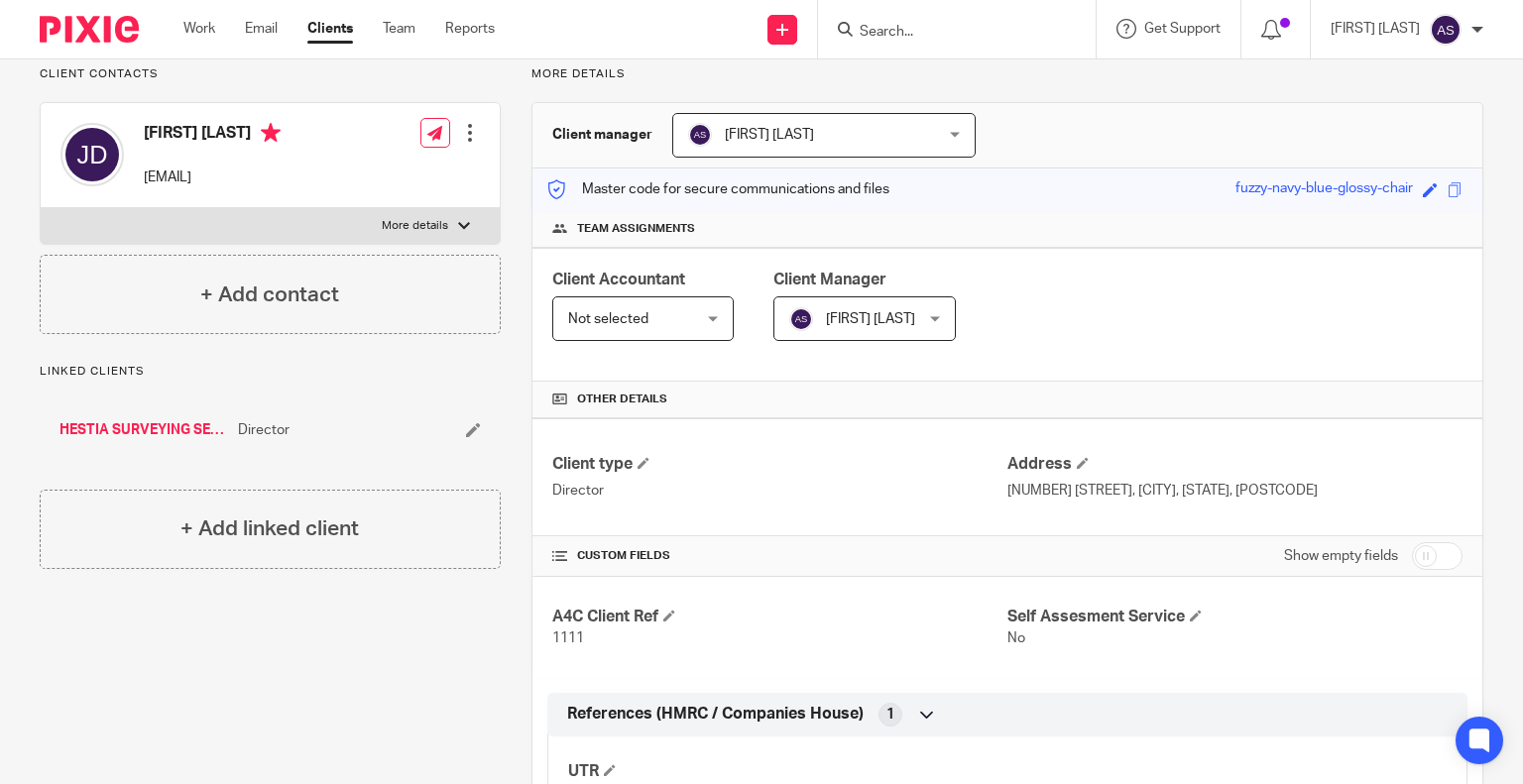 scroll, scrollTop: 0, scrollLeft: 0, axis: both 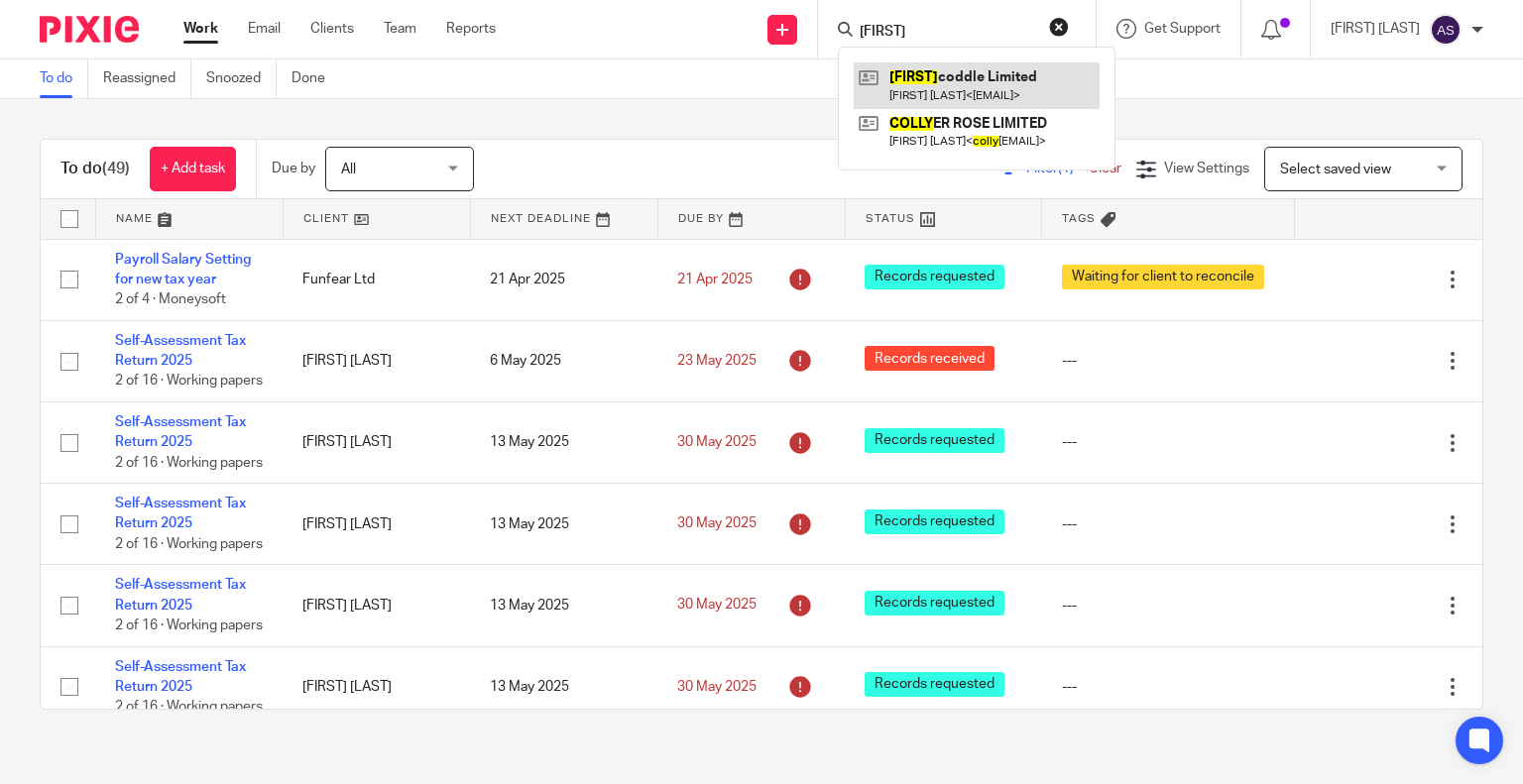type on "[FIRST]" 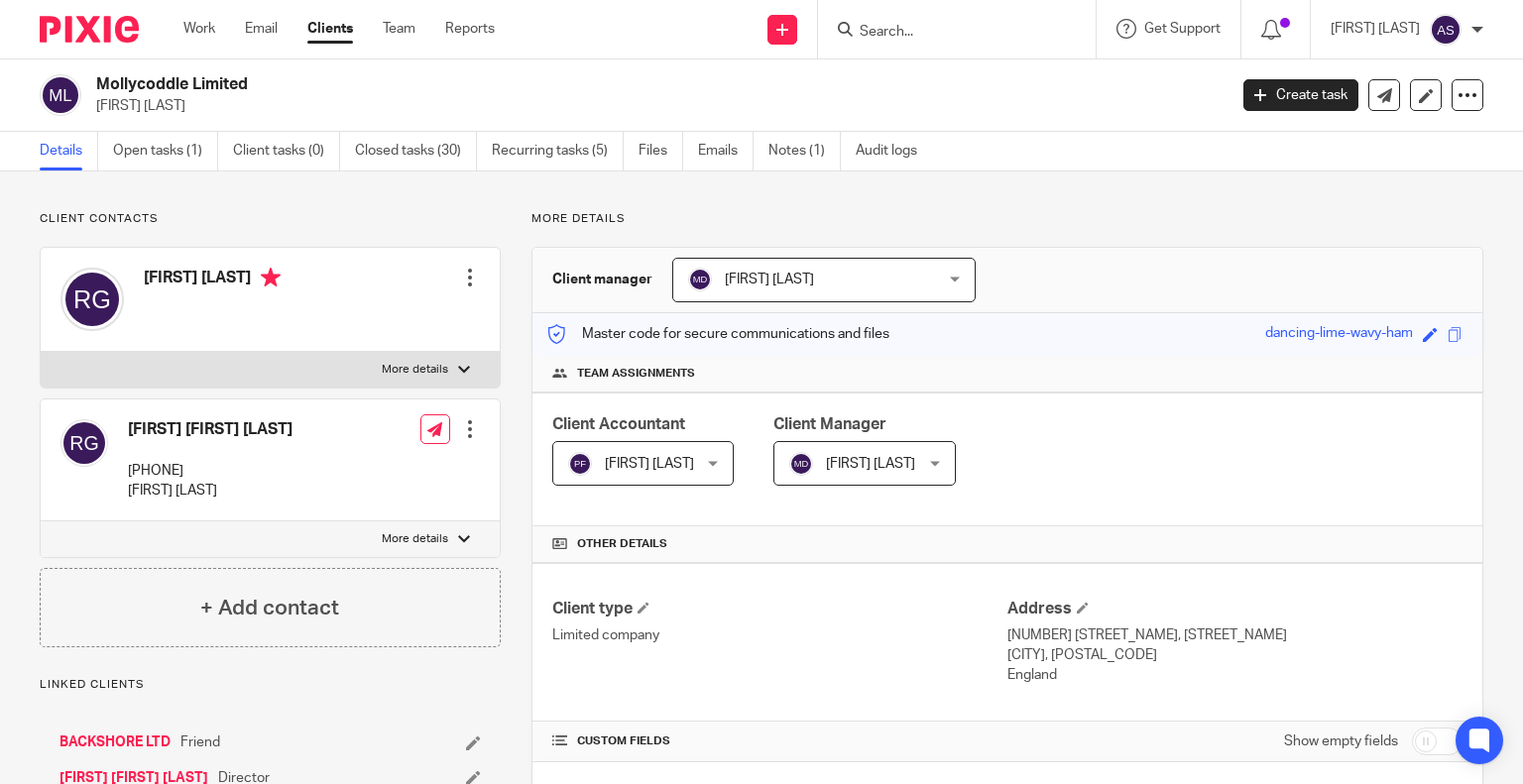scroll, scrollTop: 0, scrollLeft: 0, axis: both 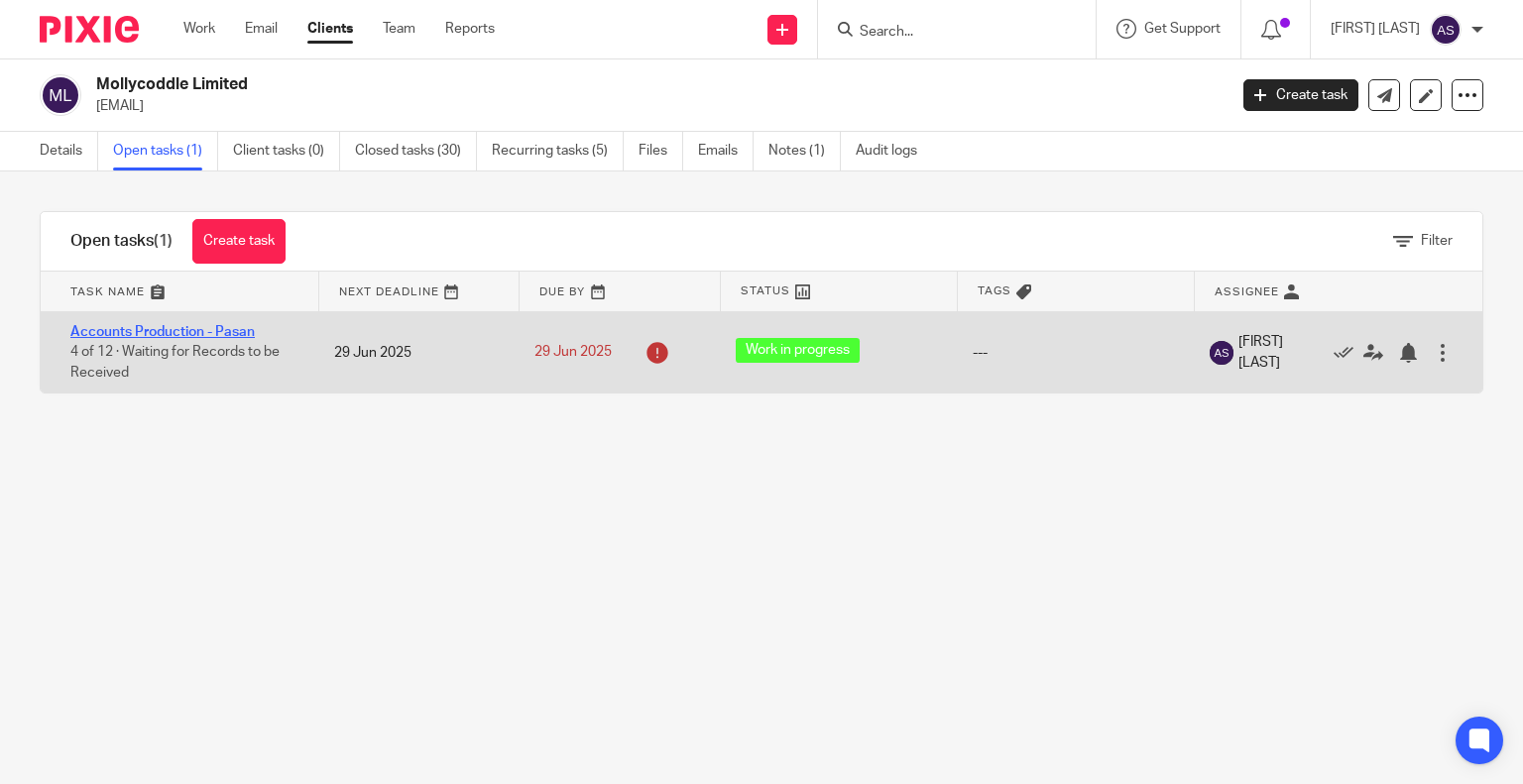 click on "Accounts Production - Pasan" at bounding box center [163, 332] 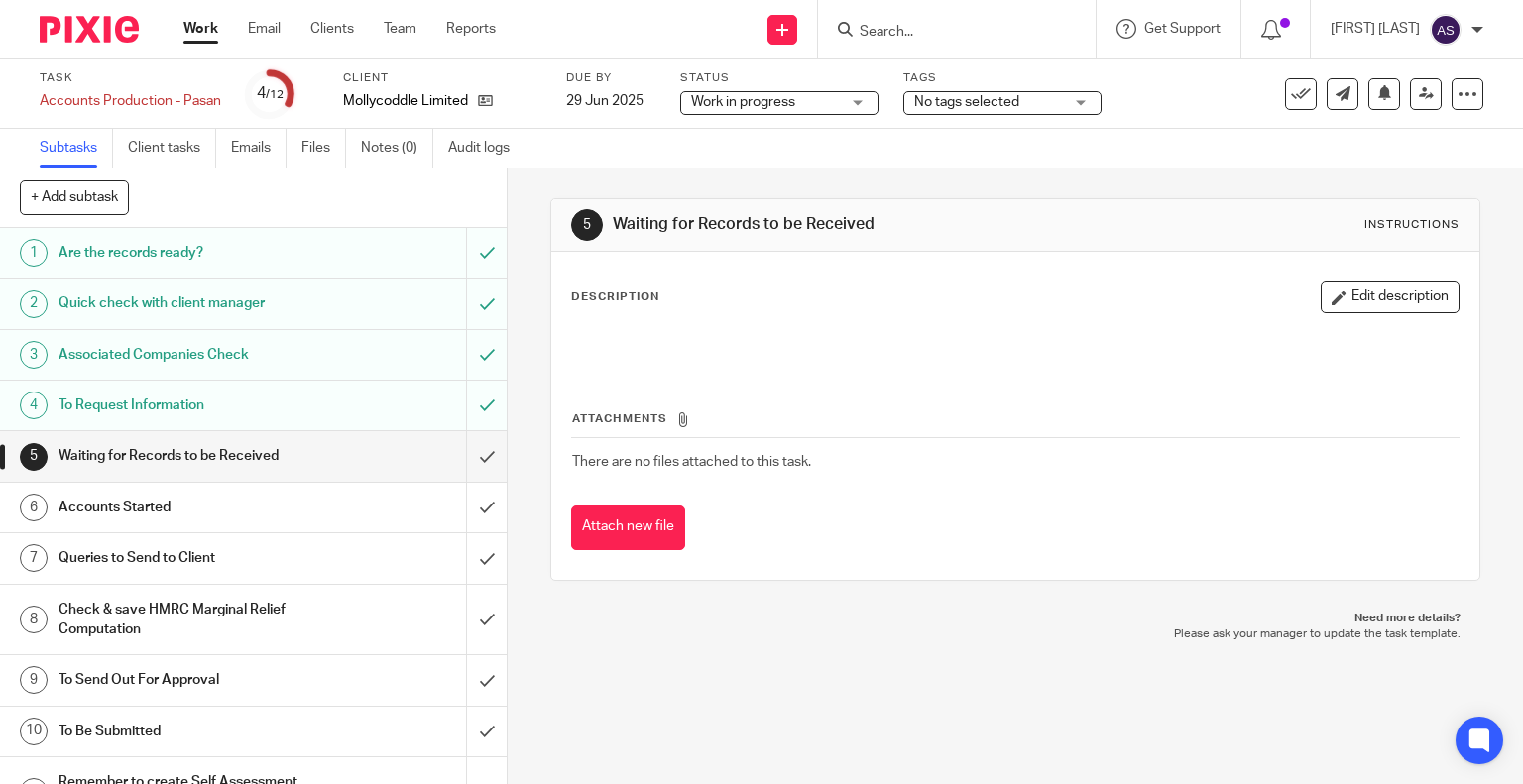 scroll, scrollTop: 0, scrollLeft: 0, axis: both 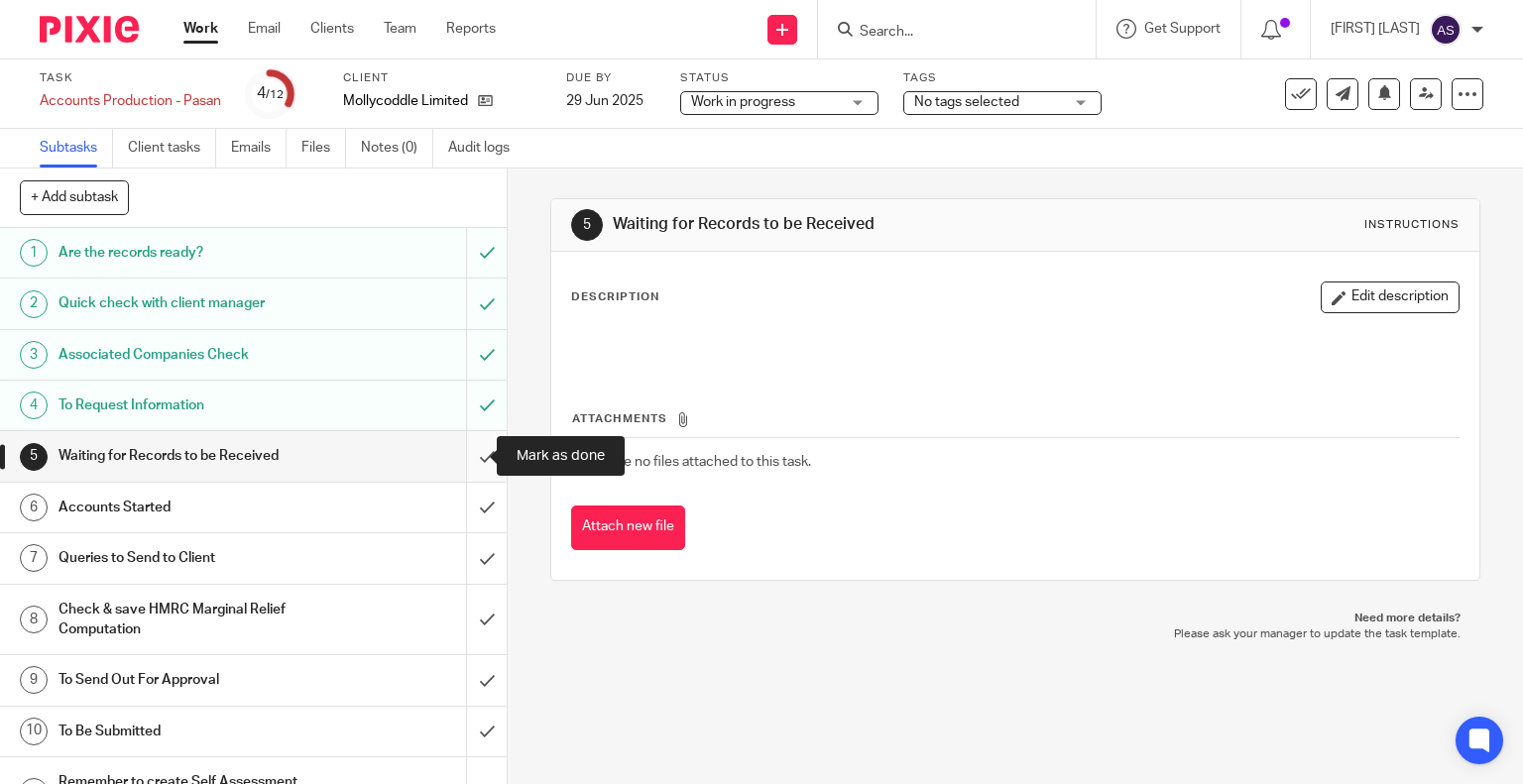 click at bounding box center (253, 456) 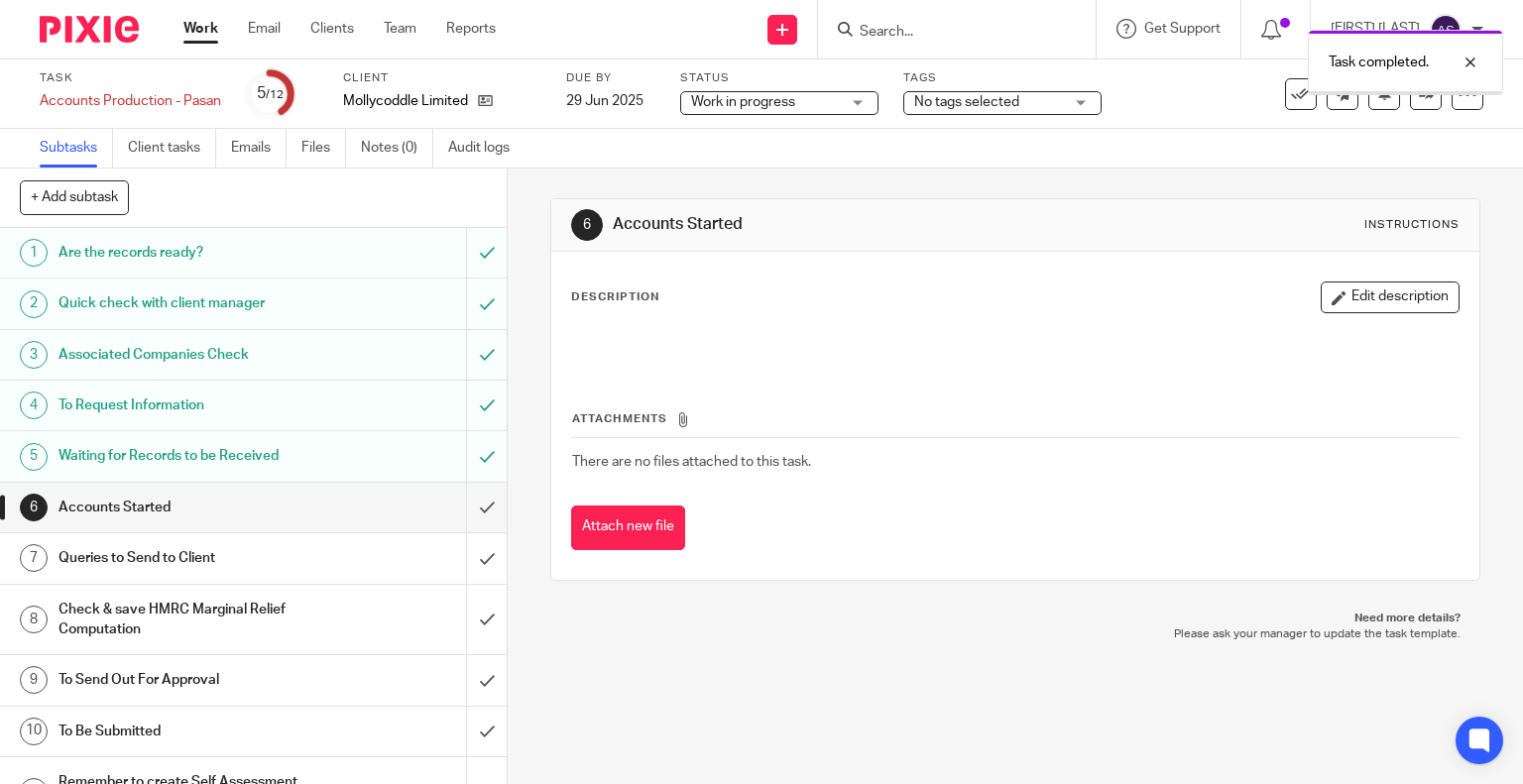 scroll, scrollTop: 0, scrollLeft: 0, axis: both 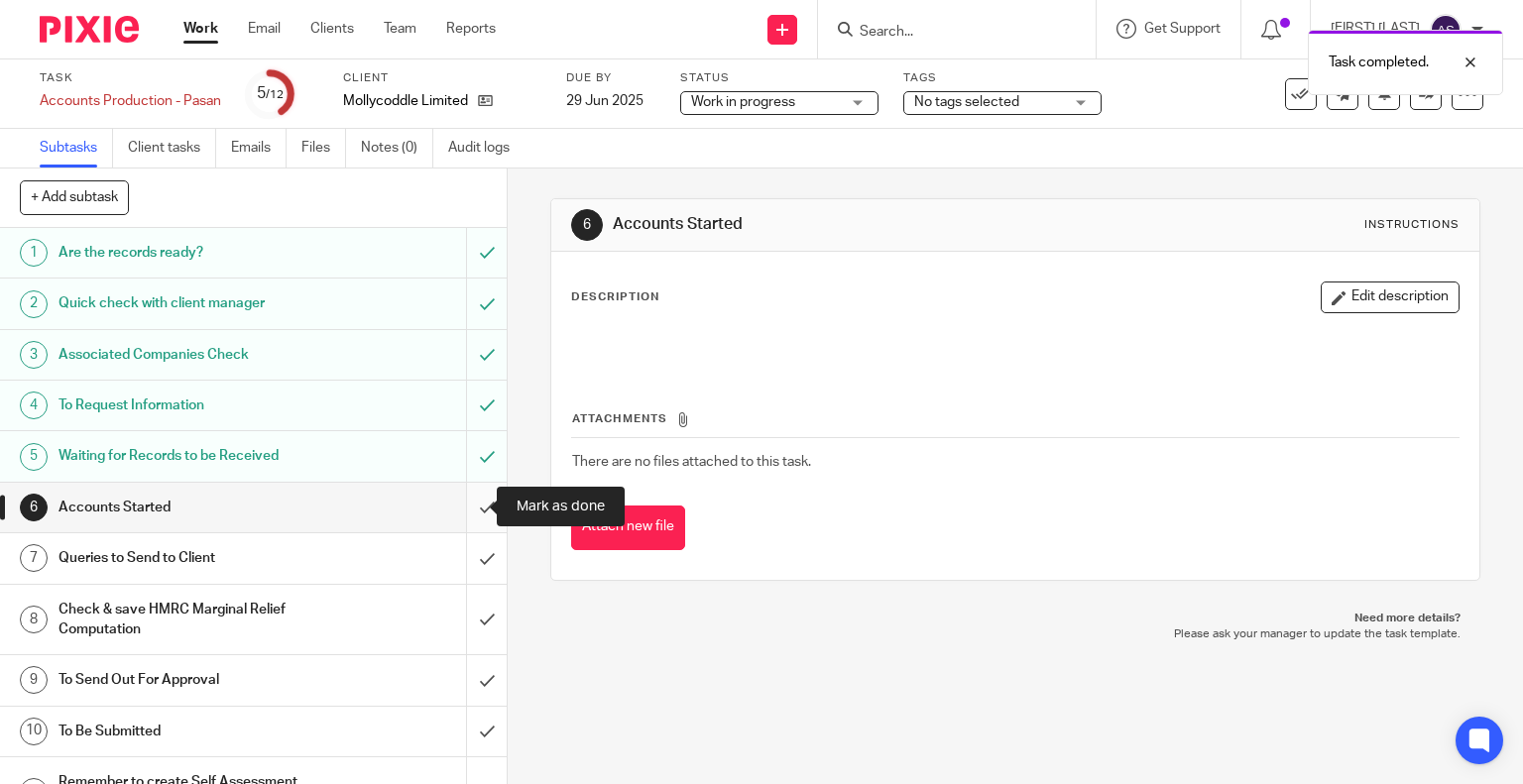 click at bounding box center (253, 507) 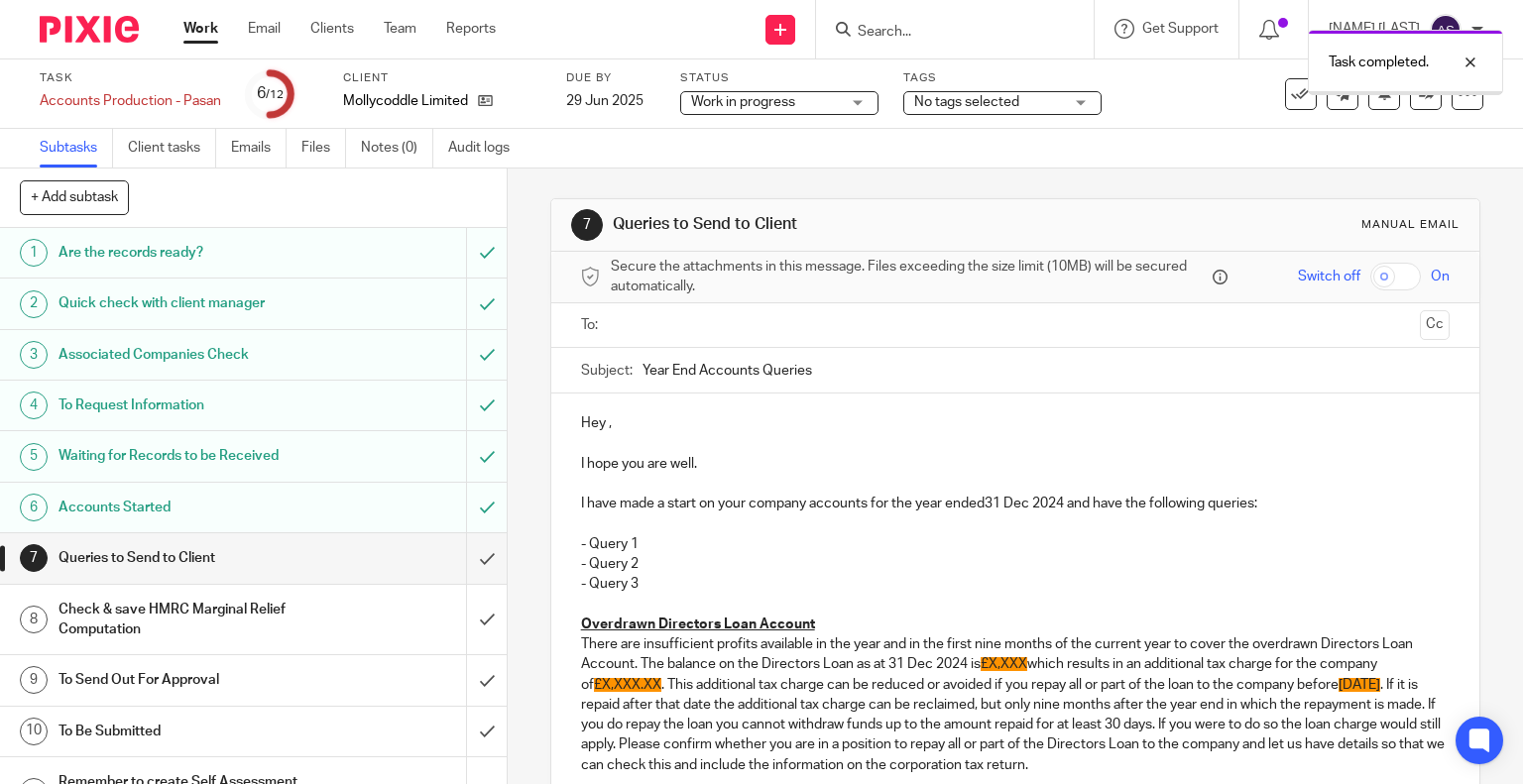 scroll, scrollTop: 0, scrollLeft: 0, axis: both 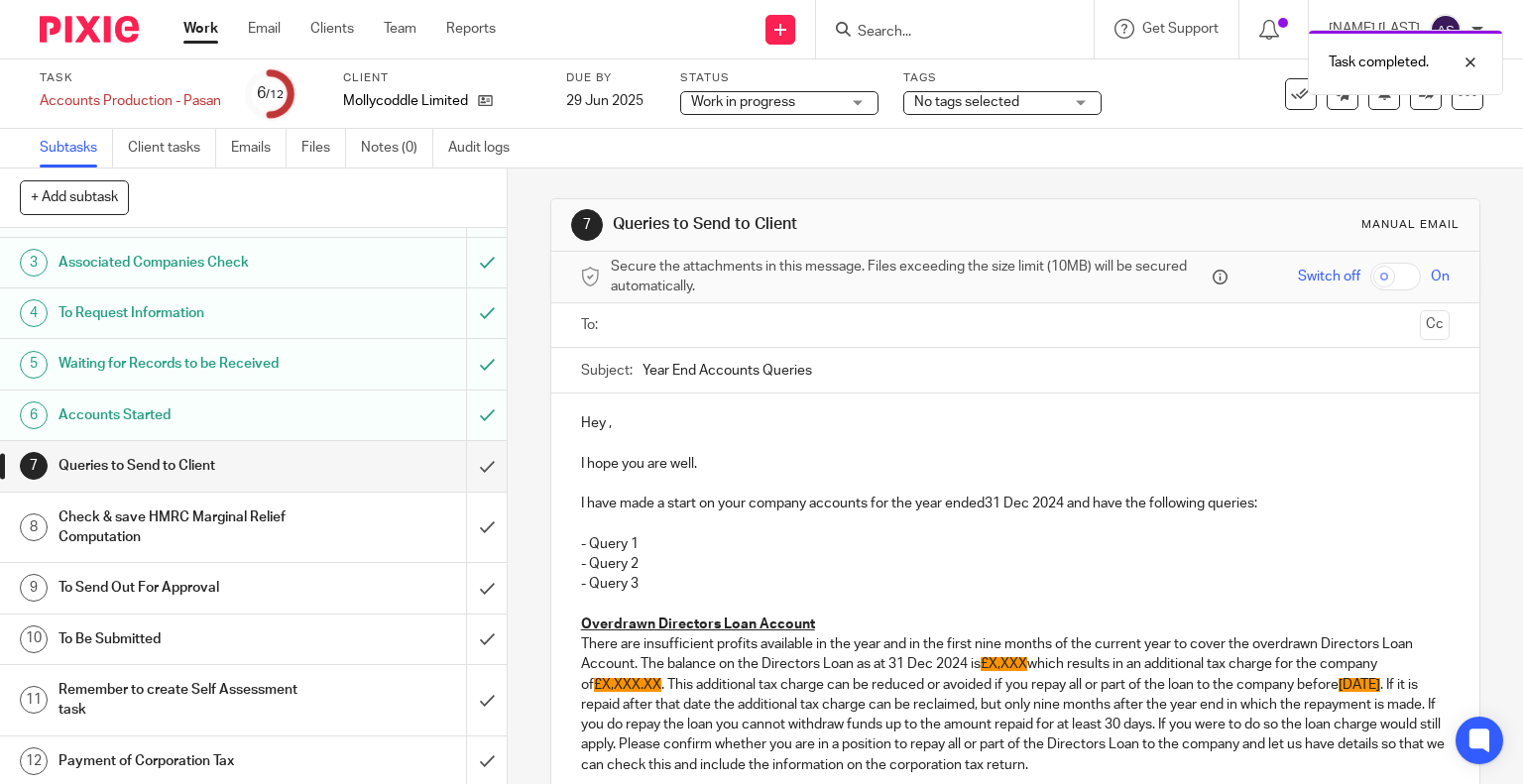 click on "Queries to Send to Client" at bounding box center [187, 466] 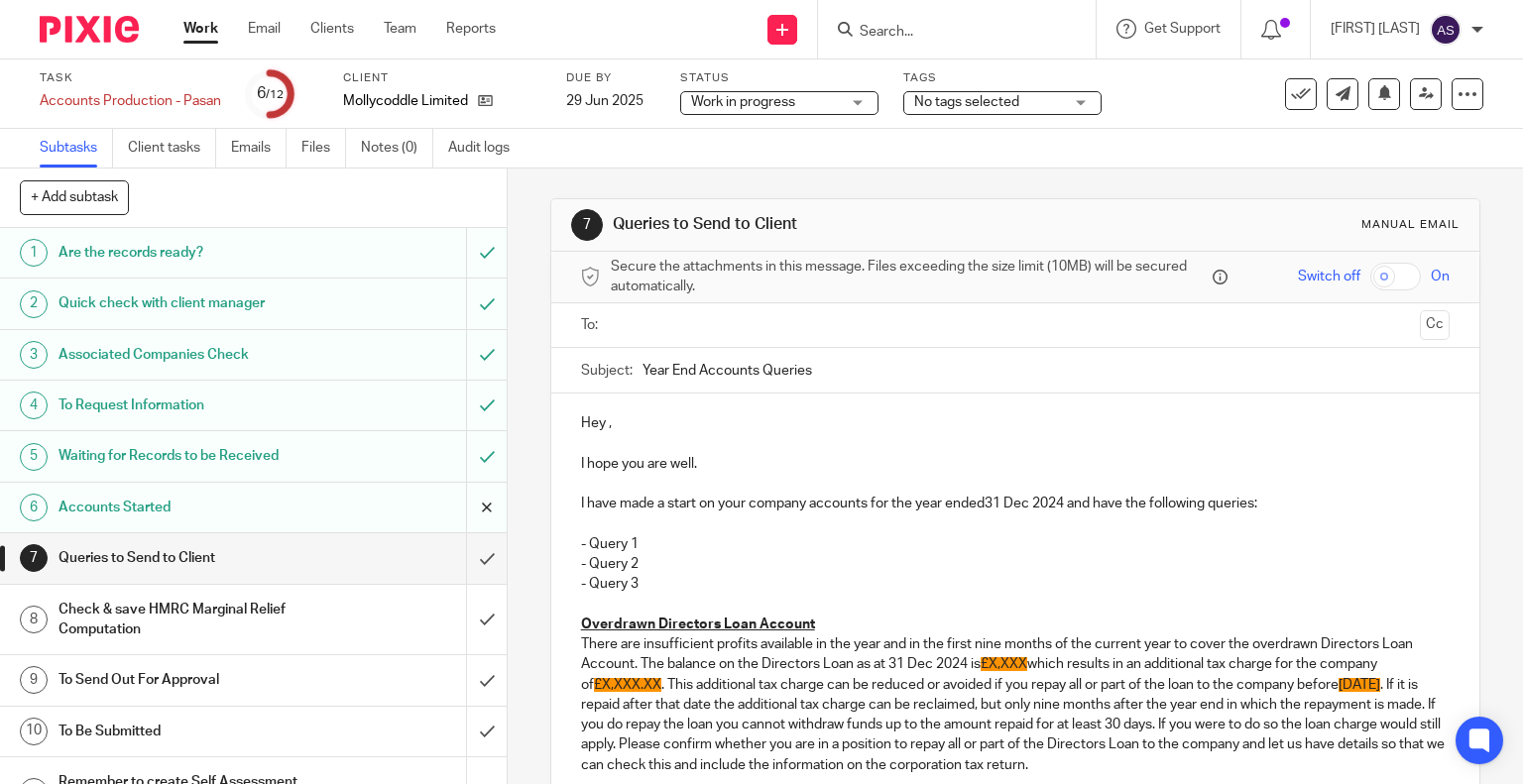 scroll, scrollTop: 0, scrollLeft: 0, axis: both 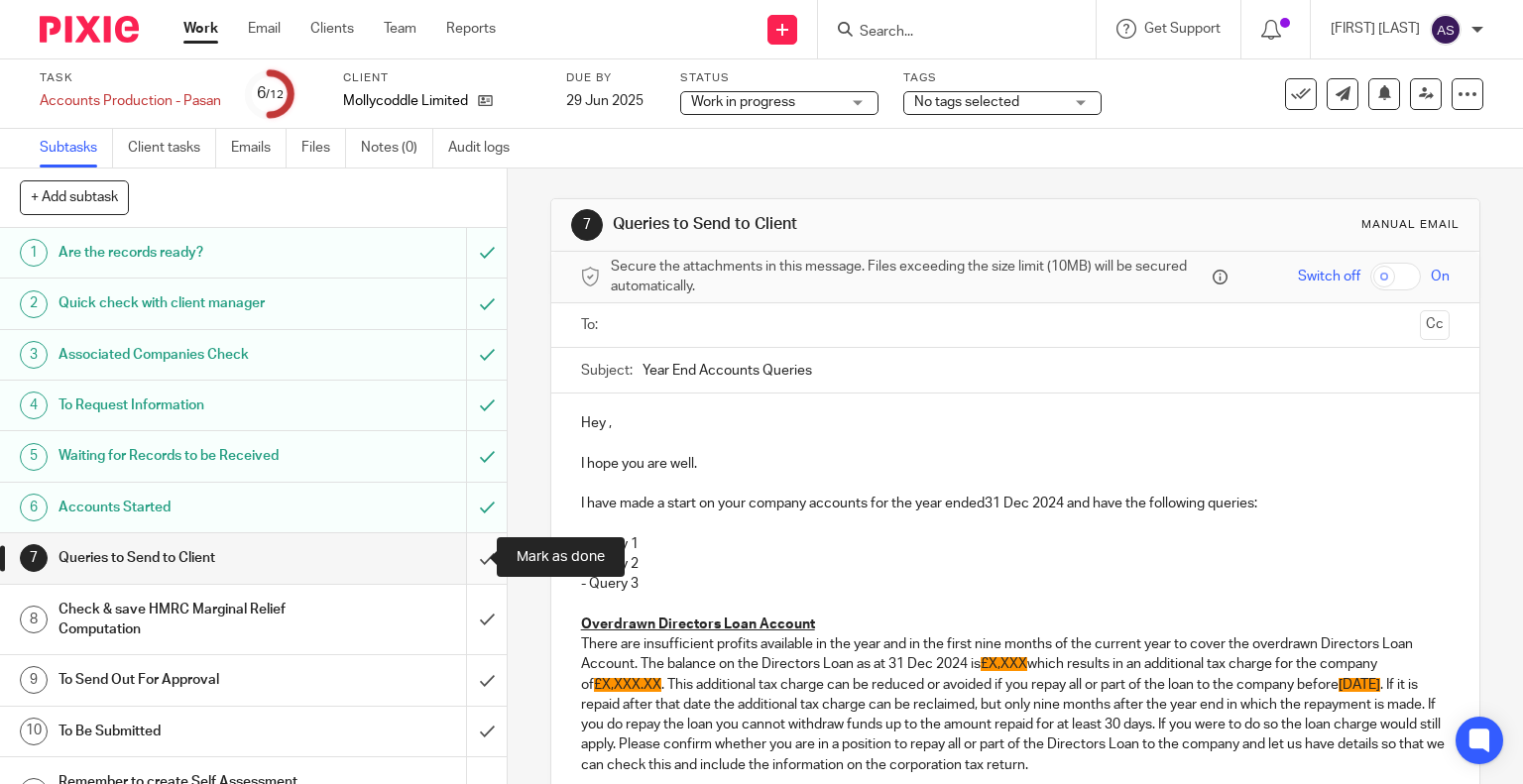 click at bounding box center [253, 558] 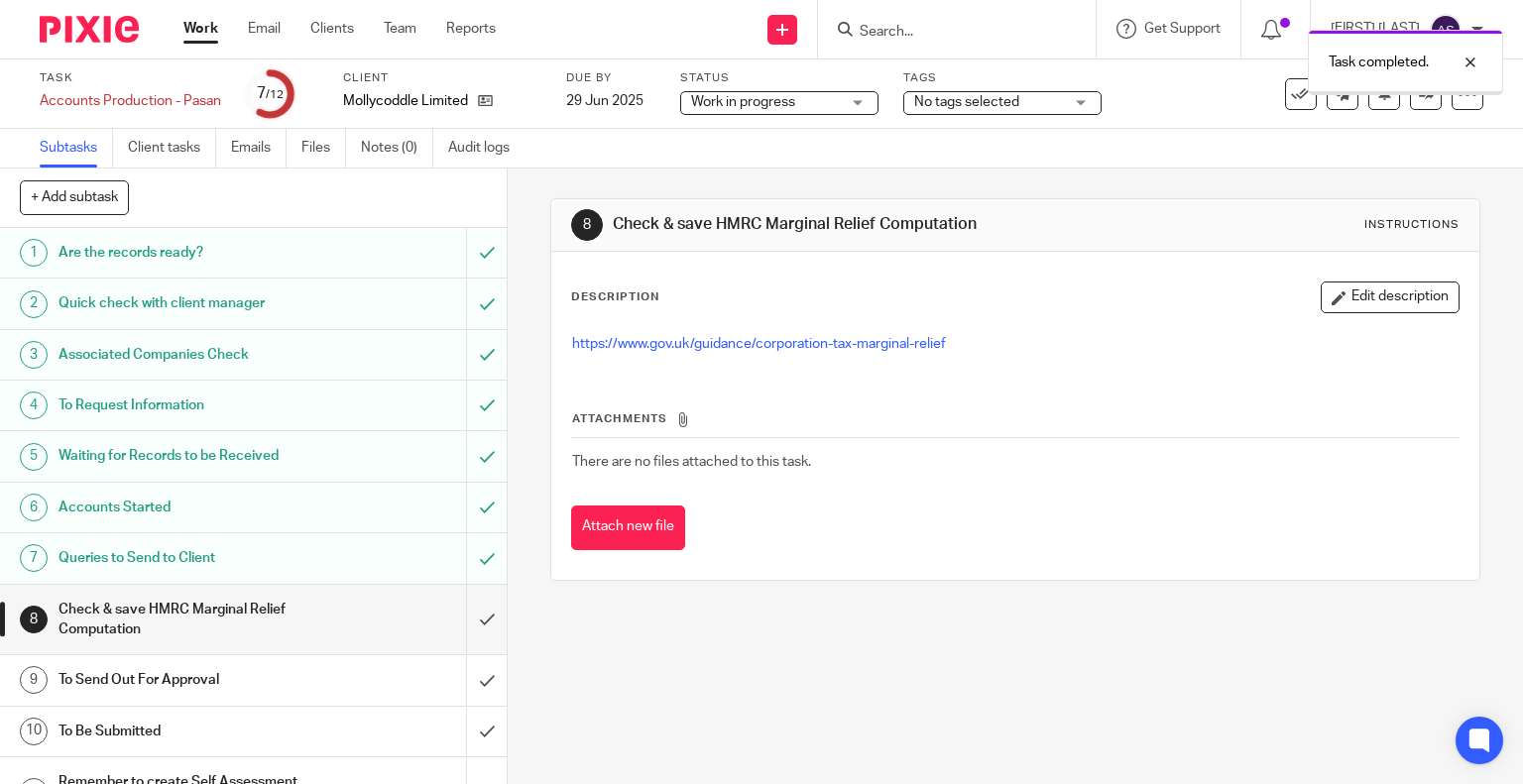 scroll, scrollTop: 0, scrollLeft: 0, axis: both 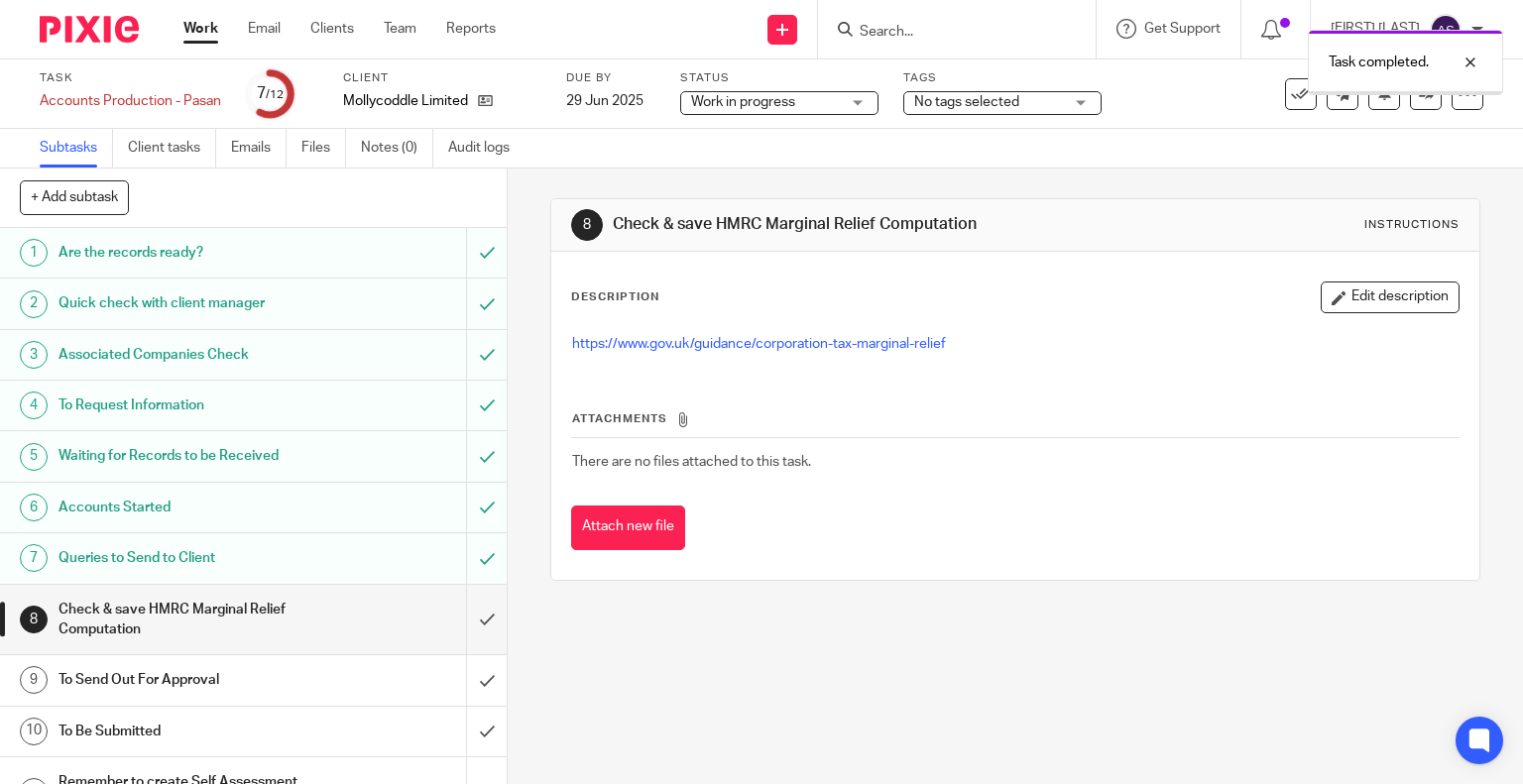 click on "Check & save HMRC Marginal Relief Computation" at bounding box center (187, 619) 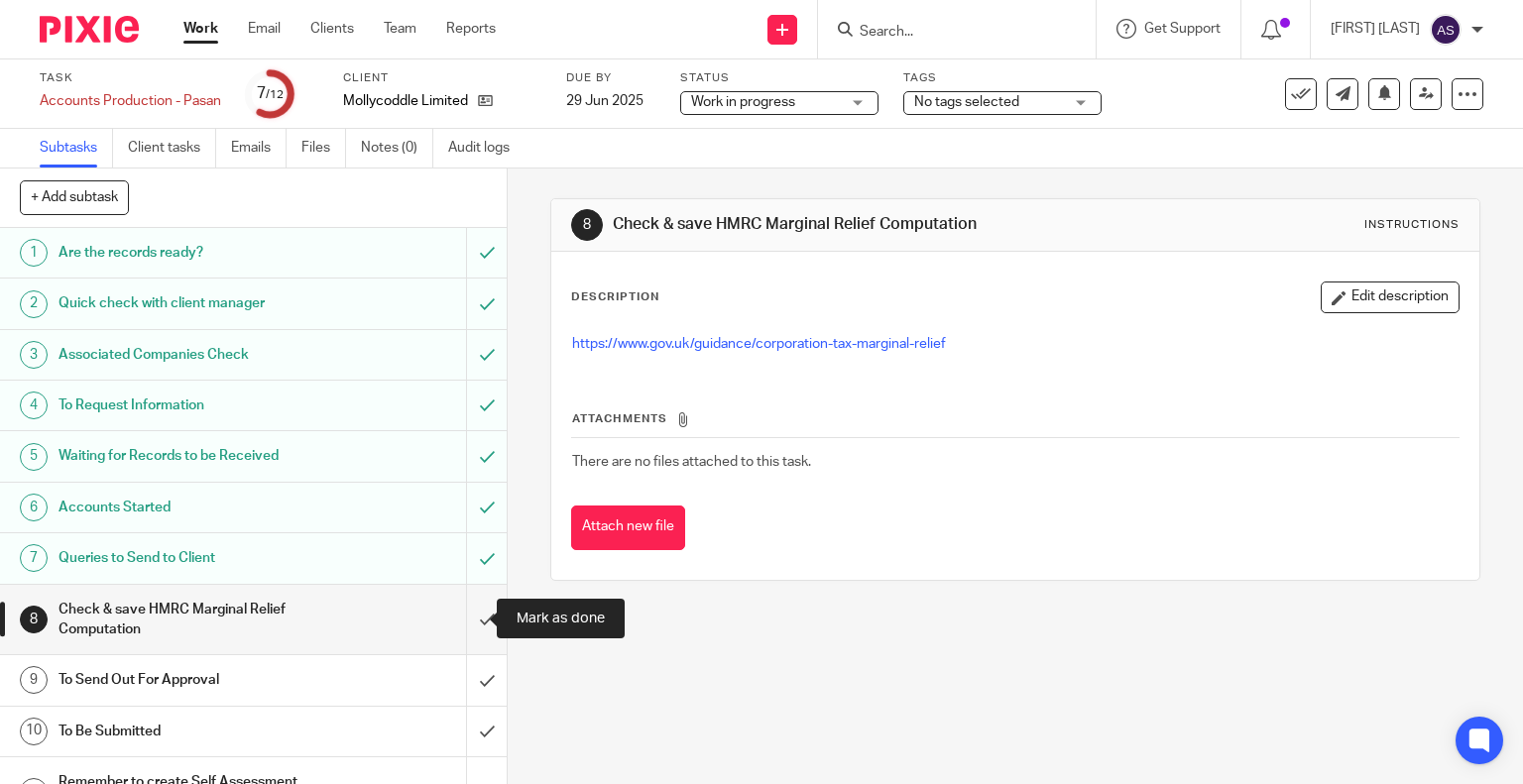 scroll, scrollTop: 0, scrollLeft: 0, axis: both 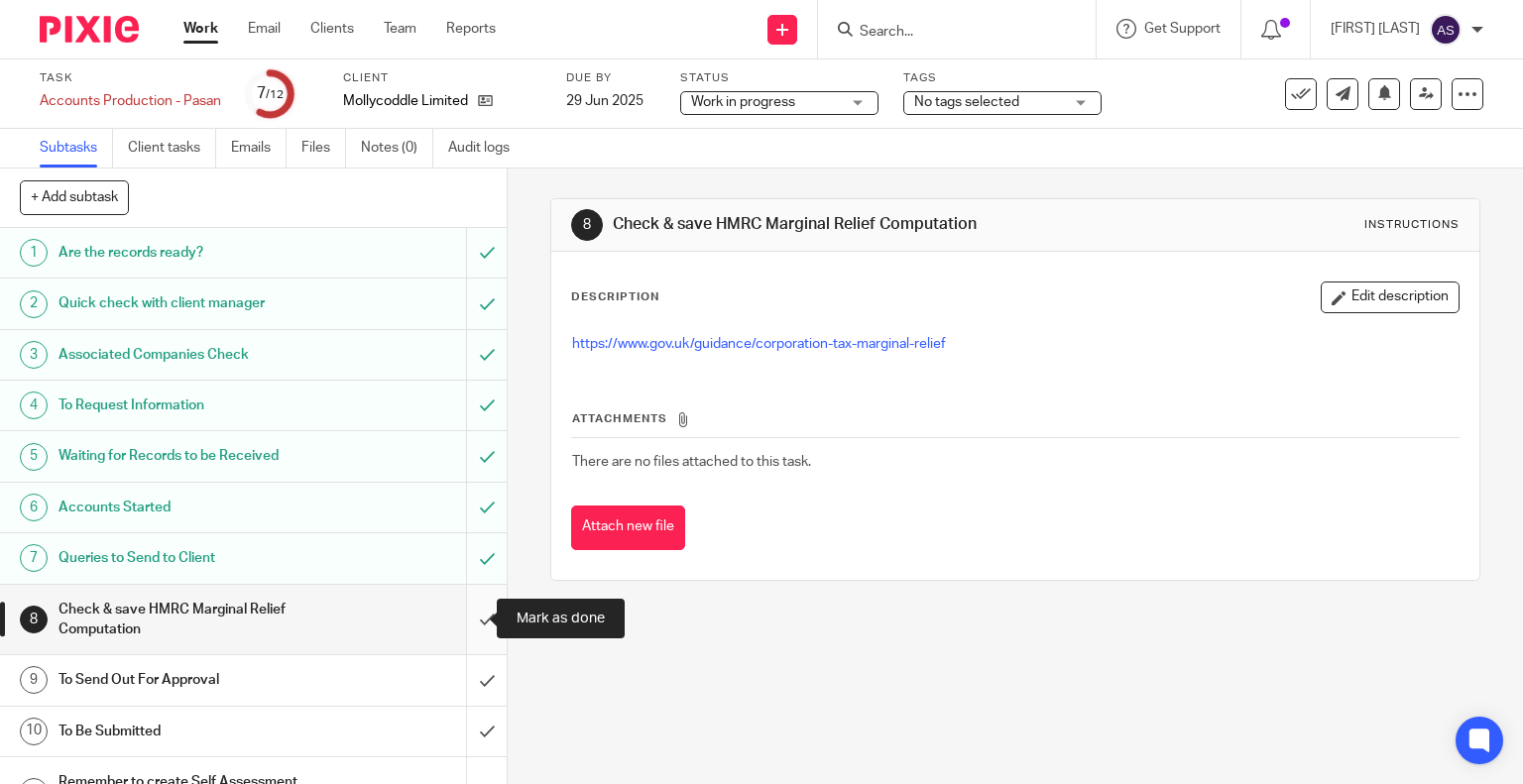 click at bounding box center (253, 619) 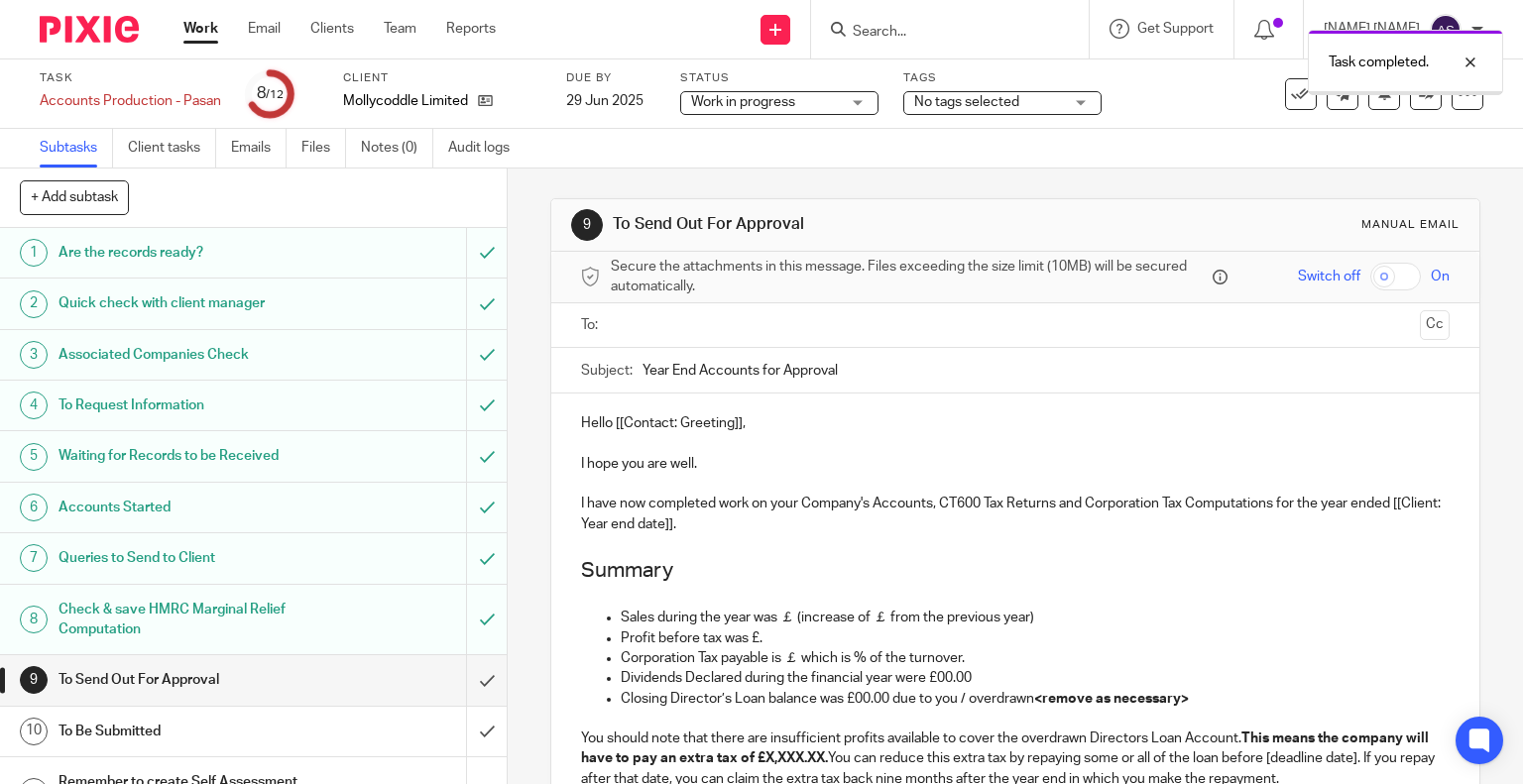 click on "To Send Out For Approval" at bounding box center (187, 680) 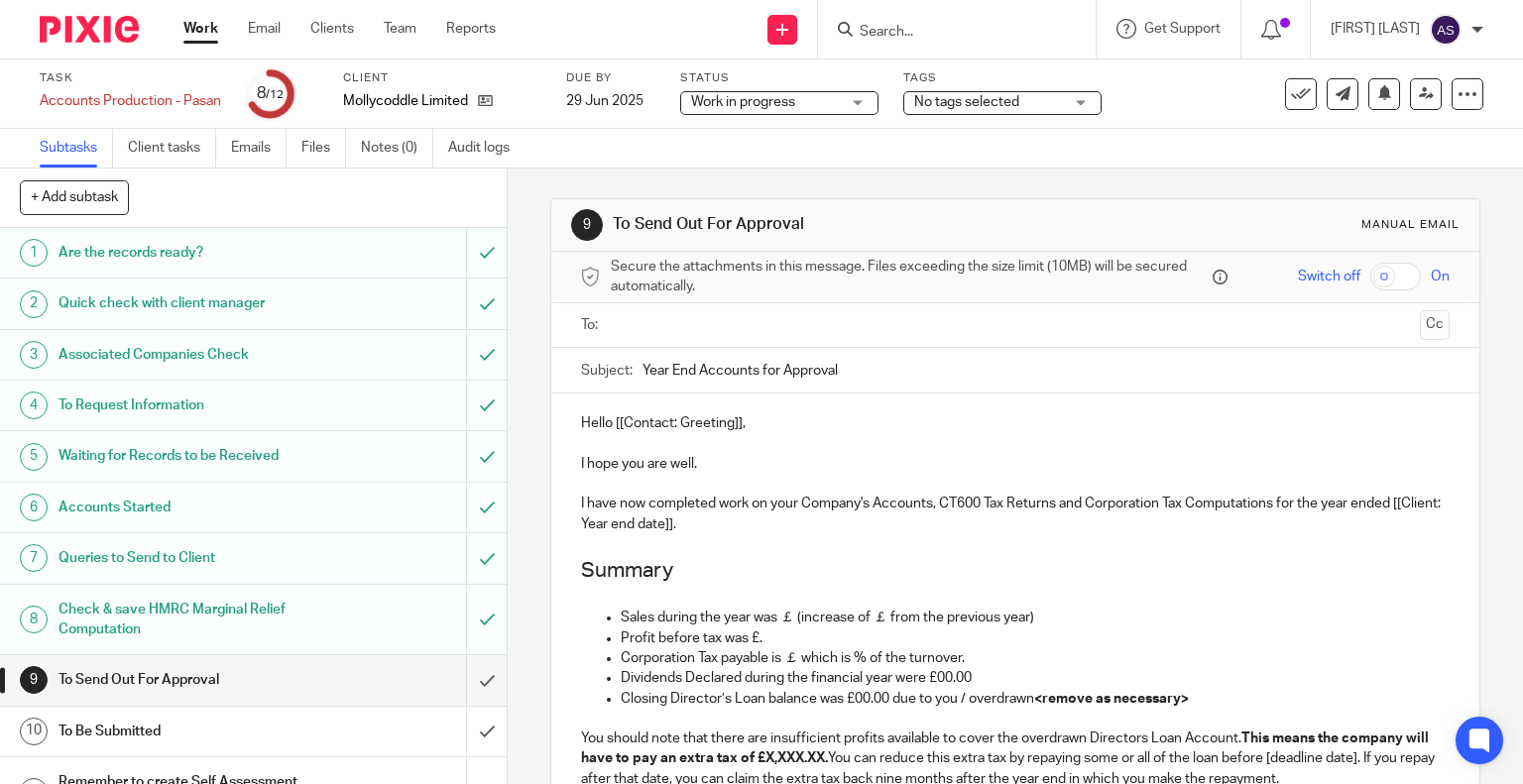 scroll, scrollTop: 0, scrollLeft: 0, axis: both 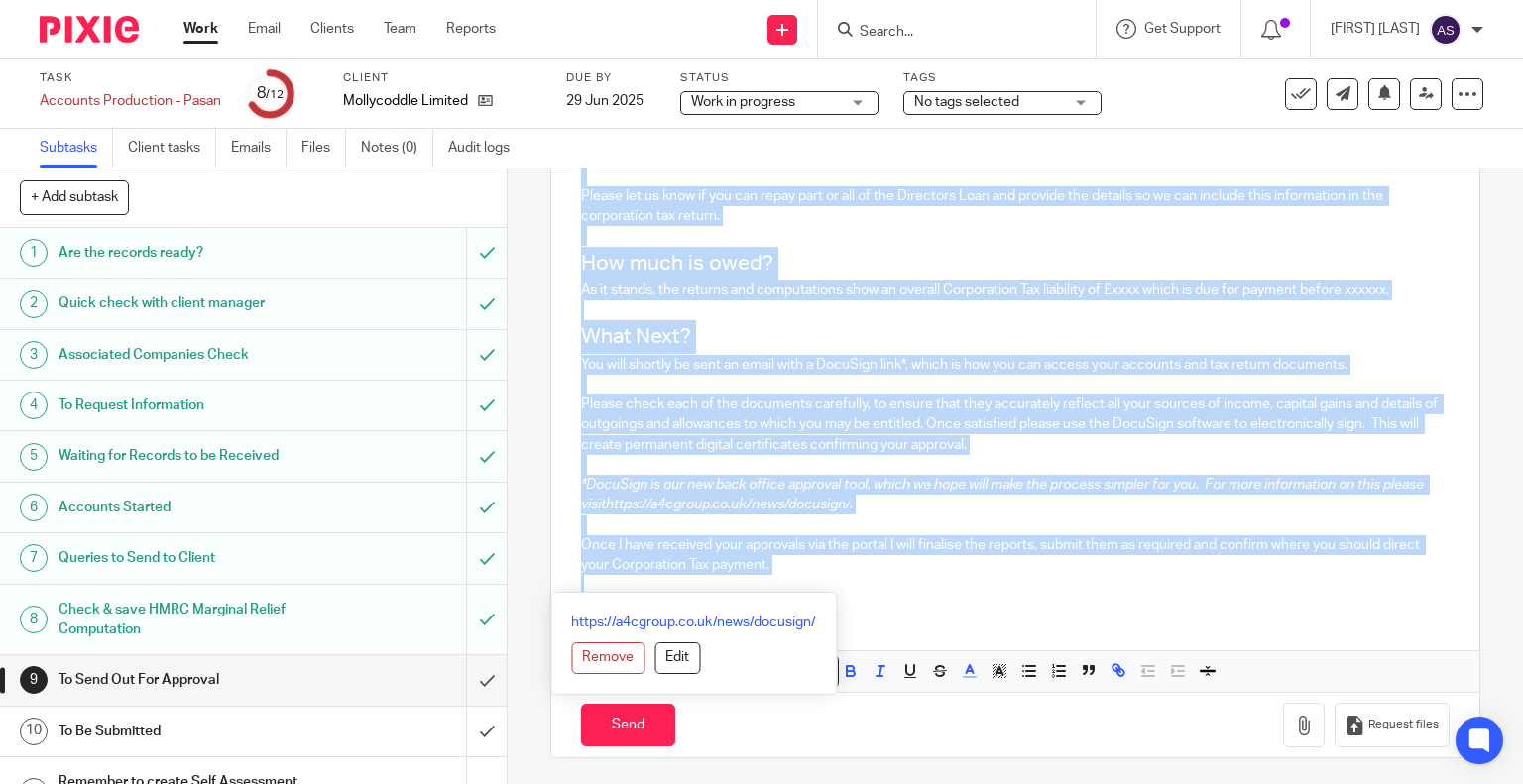 drag, startPoint x: 575, startPoint y: 419, endPoint x: 980, endPoint y: 606, distance: 446.08744 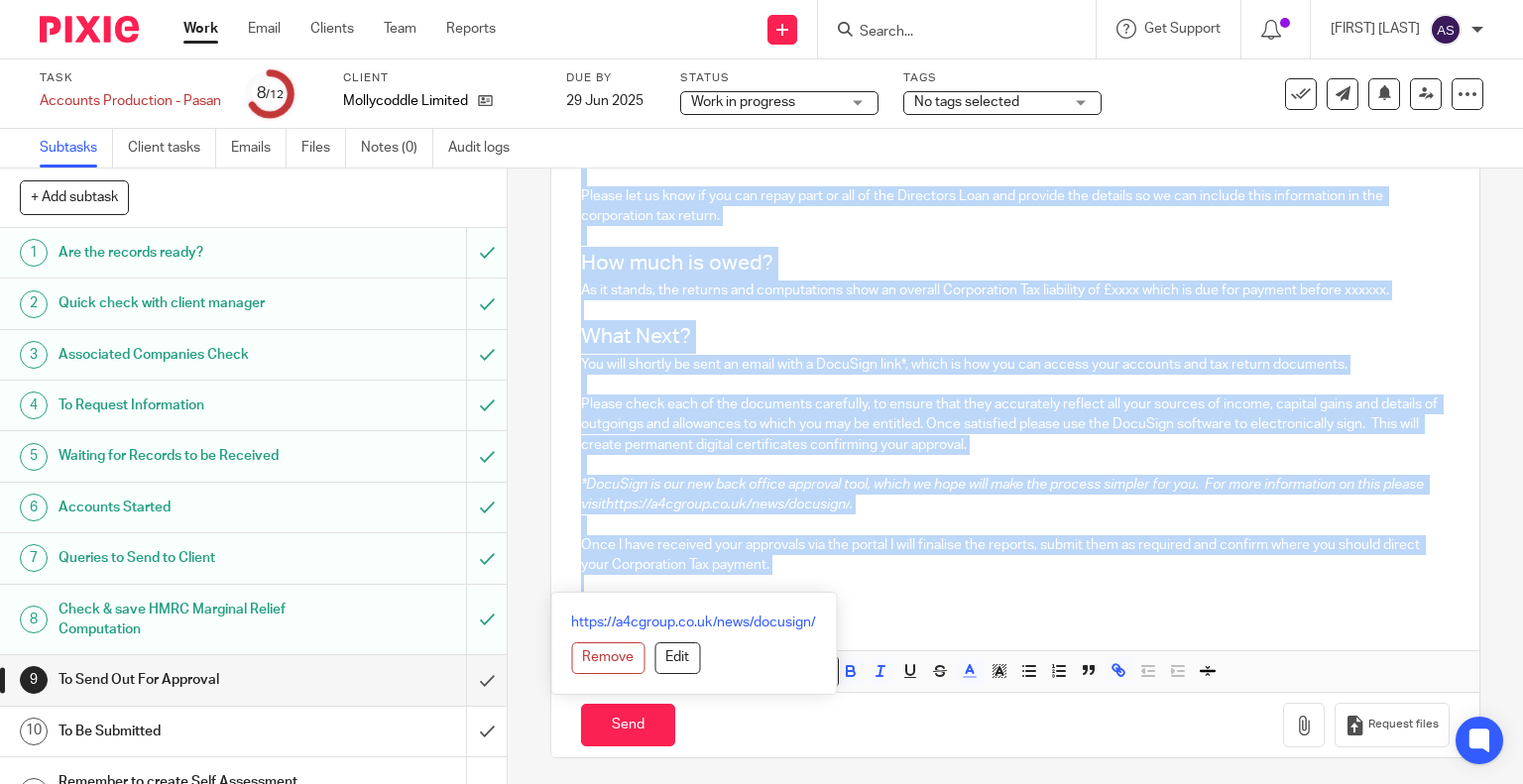 click on "Hello [[Contact: Greeting]],   I hope you are well.   I have now completed work on your Company's Accounts, CT600 Tax Returns and Corporation Tax Computations for the year ended [[Client: Year end date]].   Summary   Sales during the year was ￡ (increase of ￡ from the previous year) Profit before tax was £. Corporation Tax payable is ￡ which is % of the turnover. Dividends Declared during the financial year were £00.00 Closing Director’s Loan balance was £00.00 due to you / overdrawn  <remove as necessary>   You should note that there are insufficient profits available to cover the overdrawn Directors Loan Account.  This means the company will have to pay an extra tax of £X,XXX.XX.  You can reduce this extra tax by repaying some or all of the loan before [deadline date]. If you repay after that date, you can claim the extra tax back nine months after the year end in which you make the repayment.       How much is owed? What Next?     https://a4cgroup.co.uk/news/docusign/ ." at bounding box center [1015, 161] 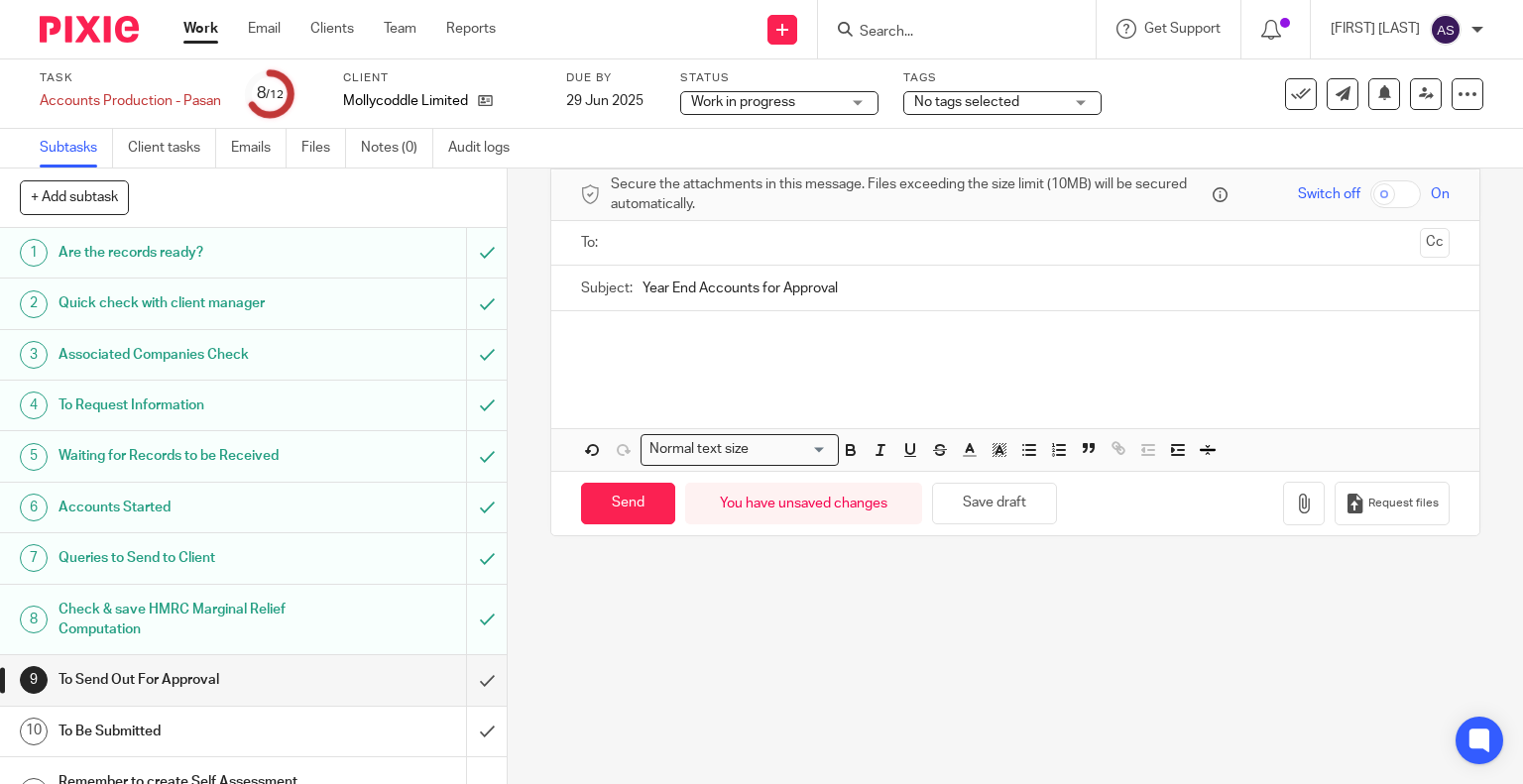 scroll, scrollTop: 0, scrollLeft: 0, axis: both 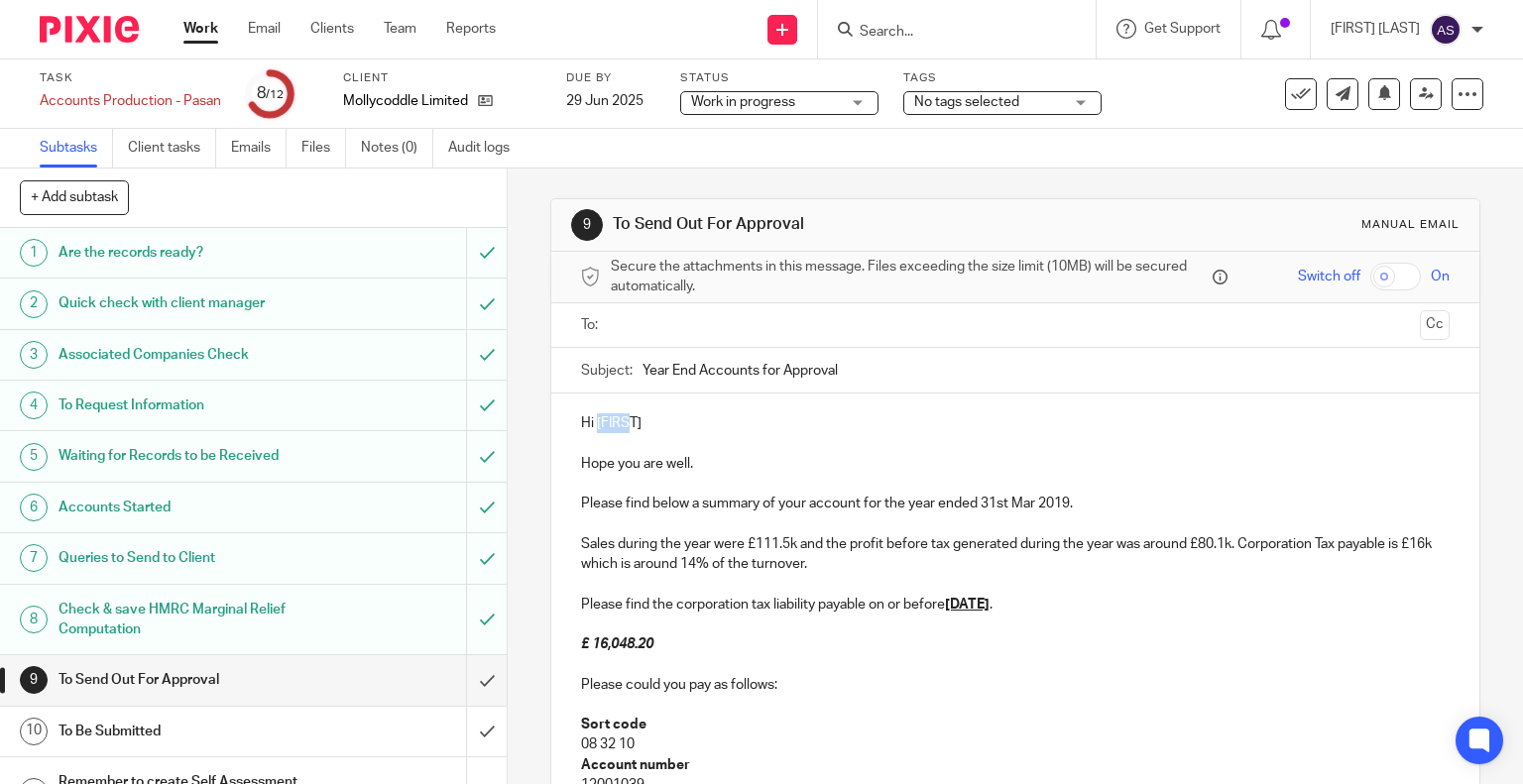 drag, startPoint x: 594, startPoint y: 421, endPoint x: 627, endPoint y: 420, distance: 33.01515 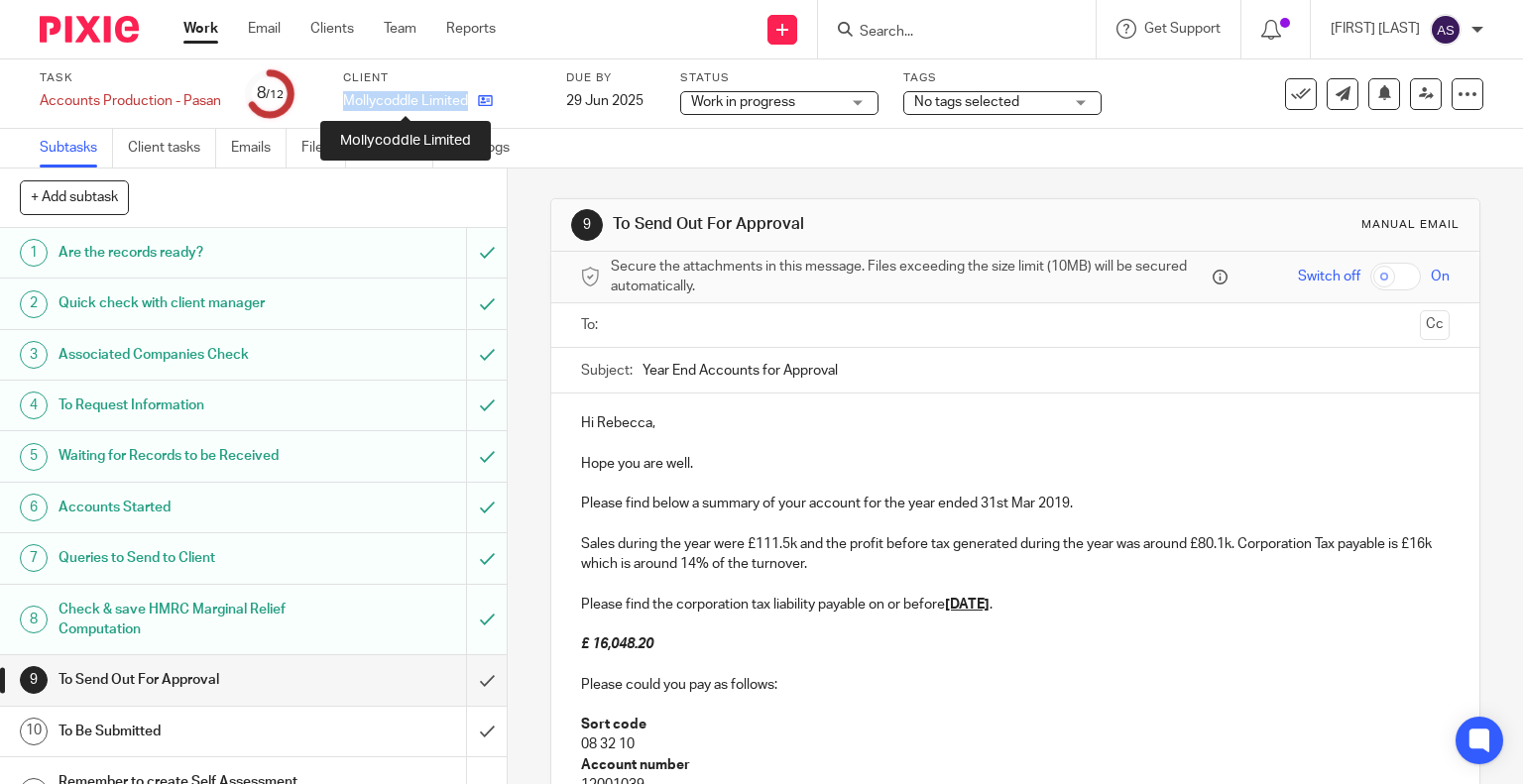 drag, startPoint x: 343, startPoint y: 102, endPoint x: 479, endPoint y: 102, distance: 136 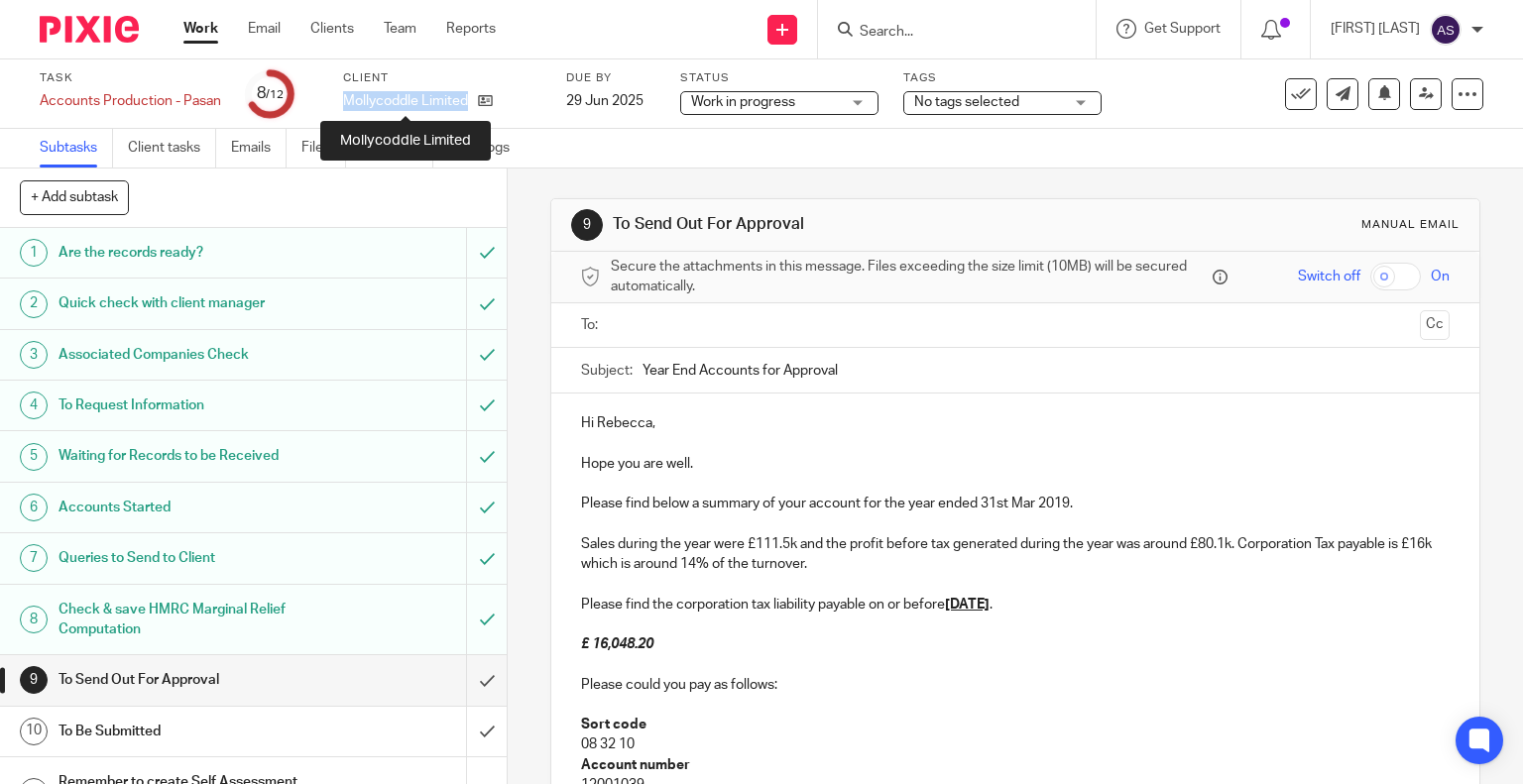copy on "Mollycoddle Limited" 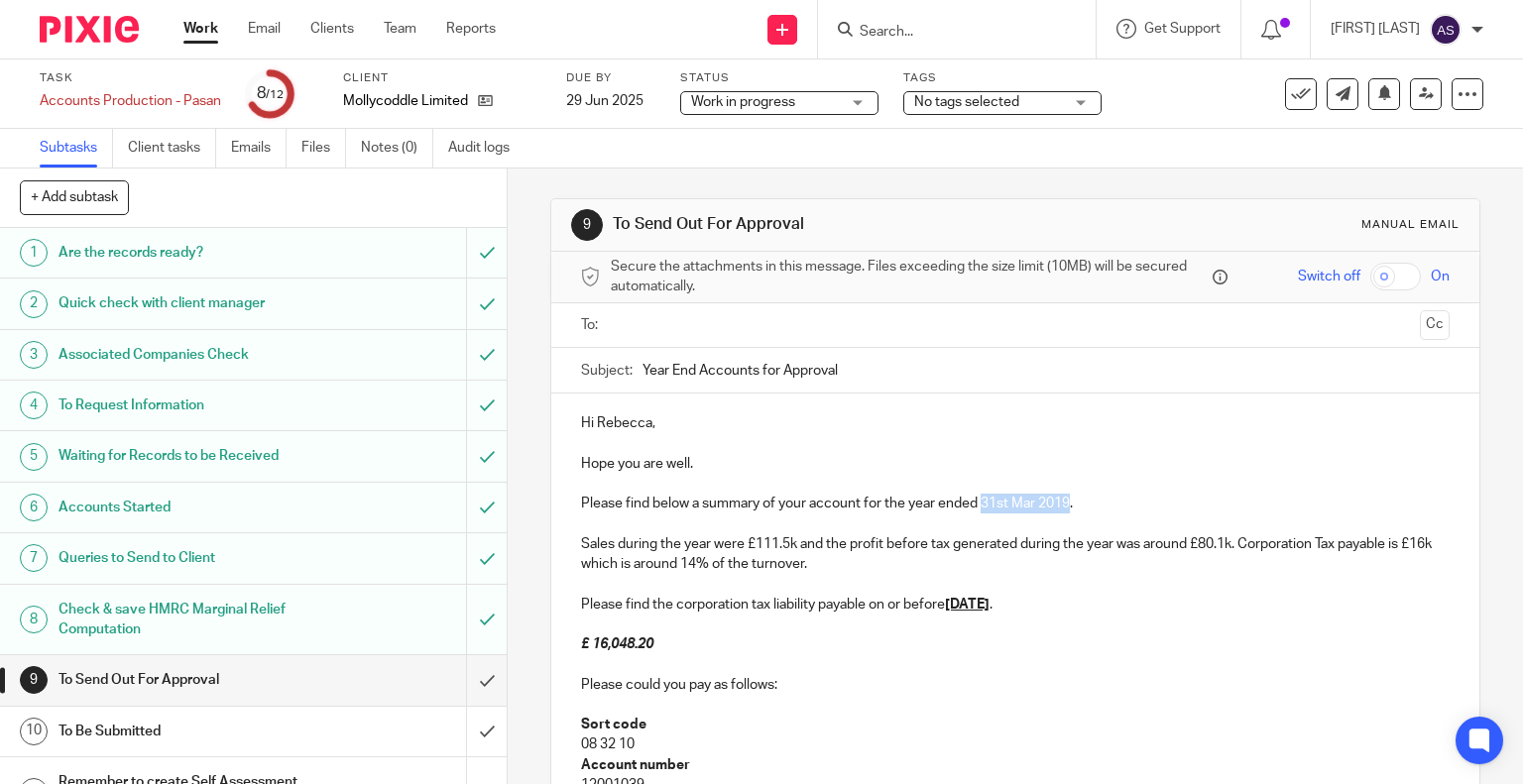 drag, startPoint x: 979, startPoint y: 503, endPoint x: 1067, endPoint y: 503, distance: 88 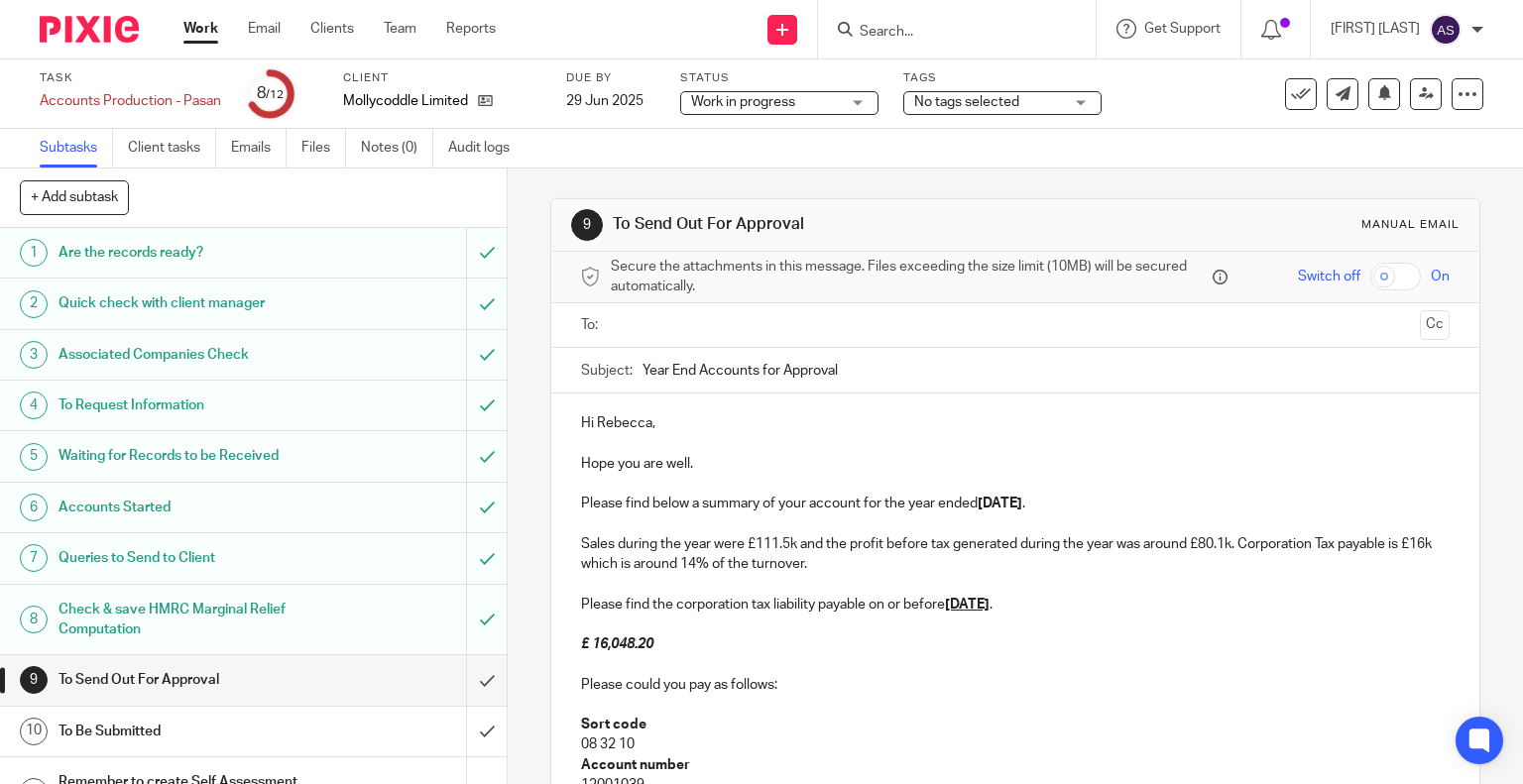 drag, startPoint x: 979, startPoint y: 506, endPoint x: 1100, endPoint y: 511, distance: 121.10326 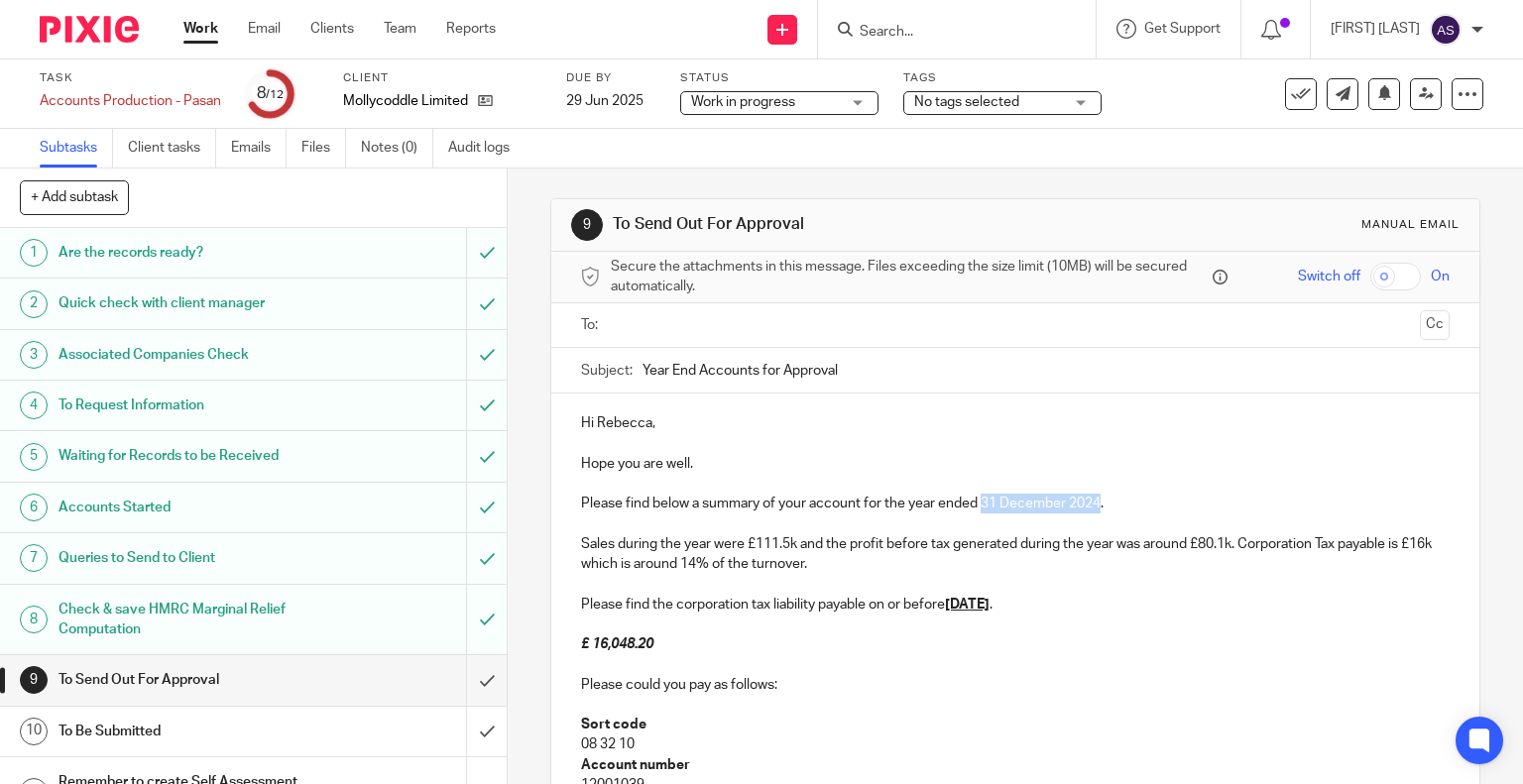 click on "Please find below a summary of your account for the year ended 31 December 2024." at bounding box center [1015, 504] 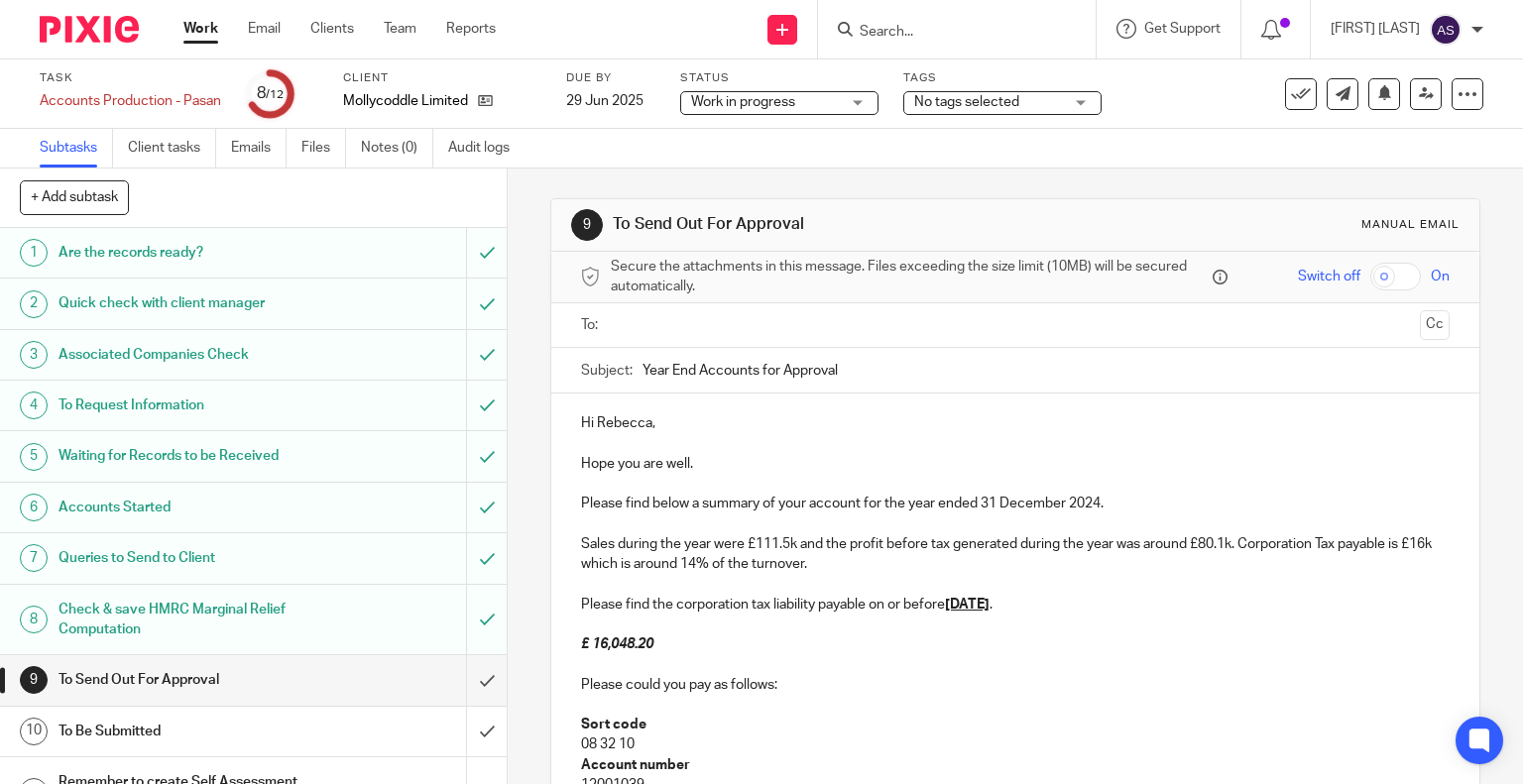 scroll, scrollTop: 99, scrollLeft: 0, axis: vertical 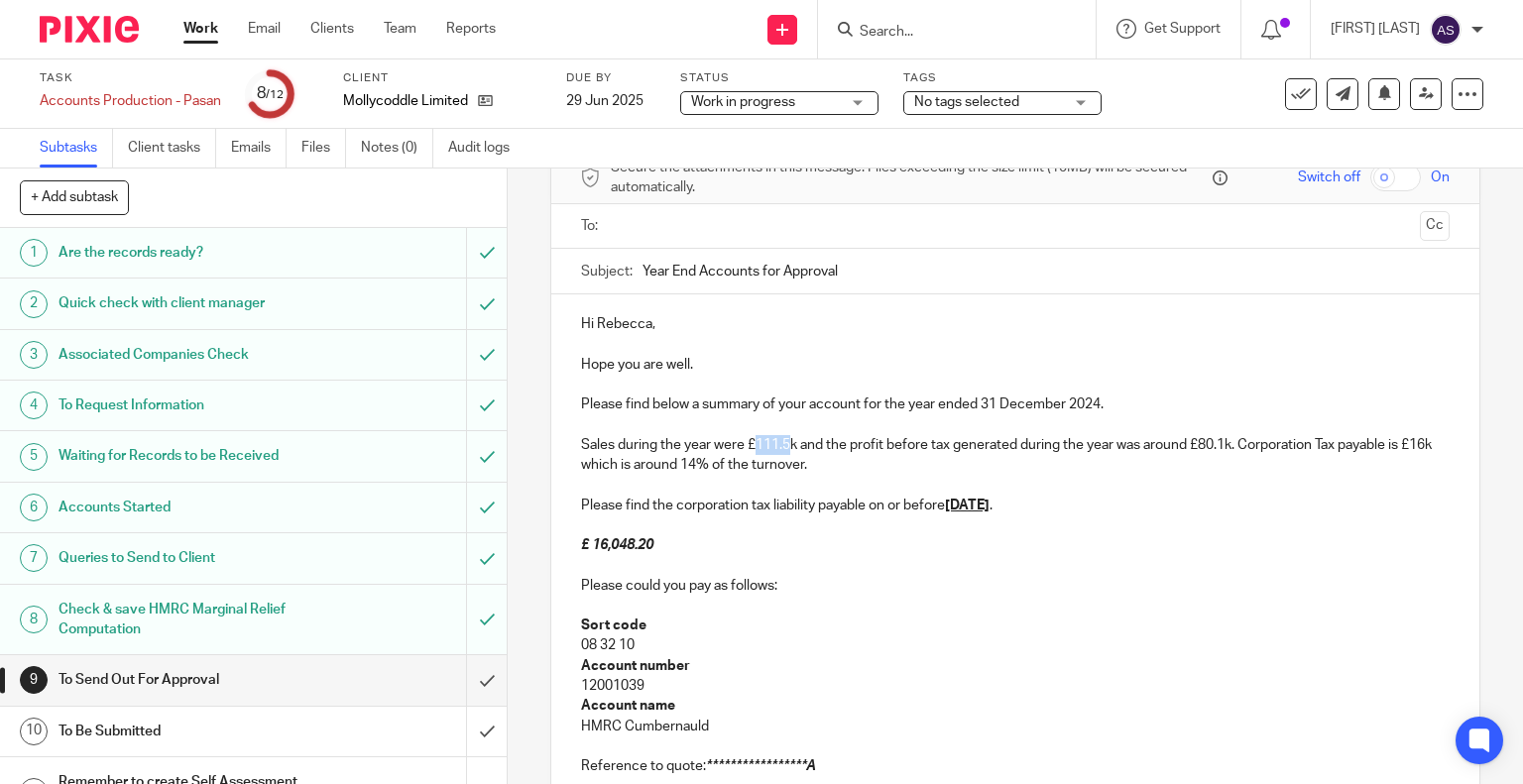 drag, startPoint x: 753, startPoint y: 444, endPoint x: 784, endPoint y: 443, distance: 31.01612 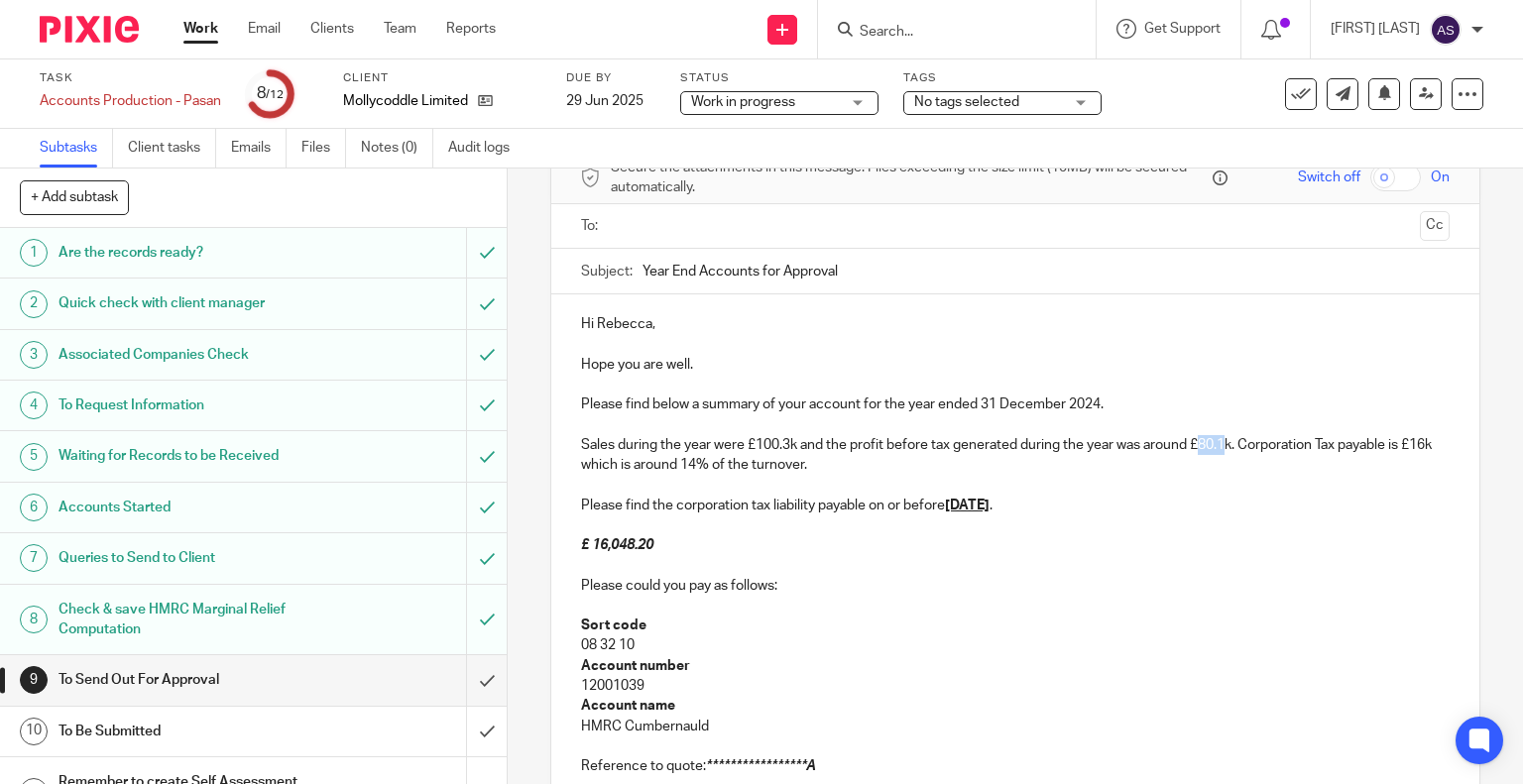 drag, startPoint x: 1198, startPoint y: 444, endPoint x: 1225, endPoint y: 446, distance: 27.073973 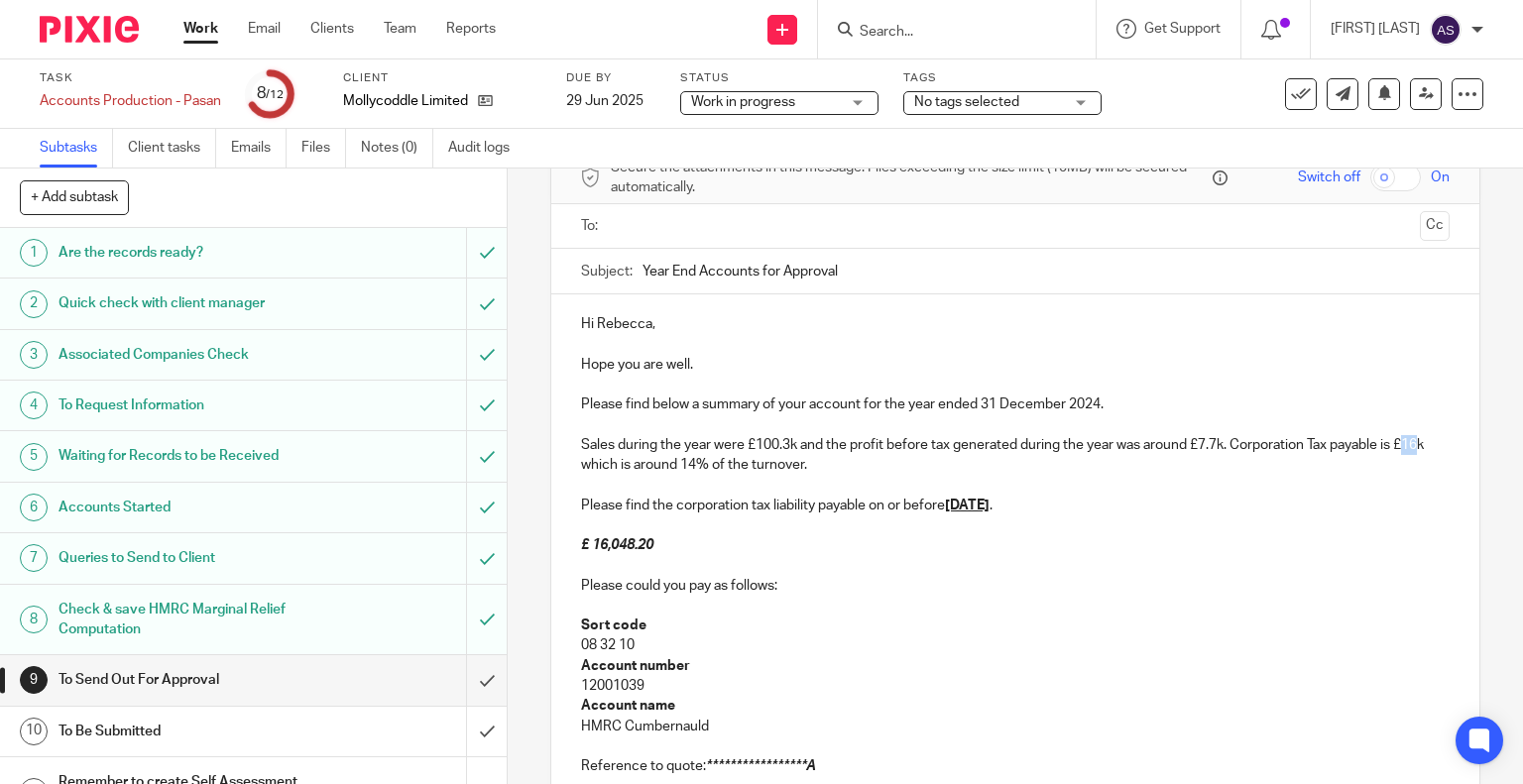 drag, startPoint x: 583, startPoint y: 465, endPoint x: 596, endPoint y: 467, distance: 13.152946 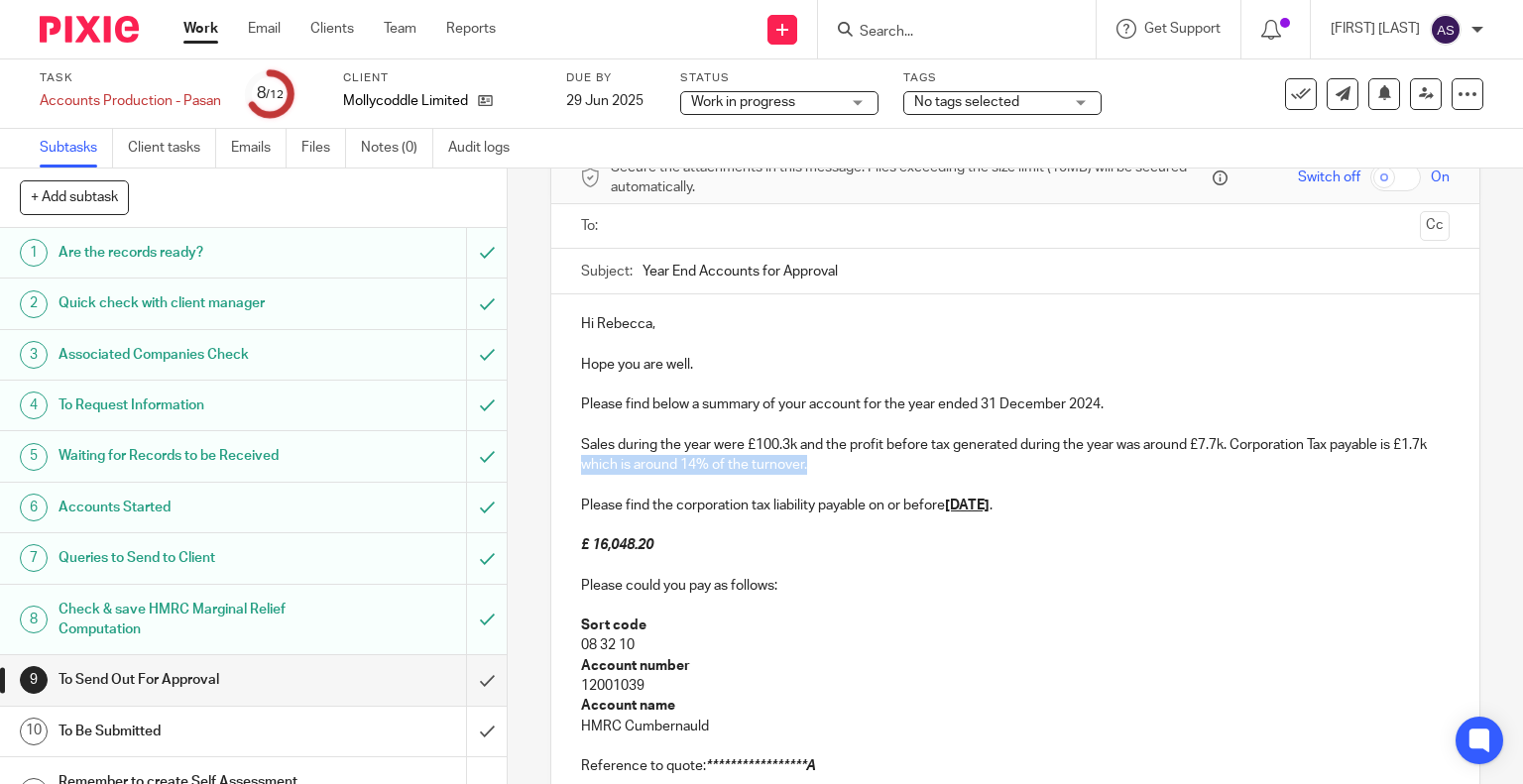 drag, startPoint x: 866, startPoint y: 462, endPoint x: 611, endPoint y: 473, distance: 255.2371 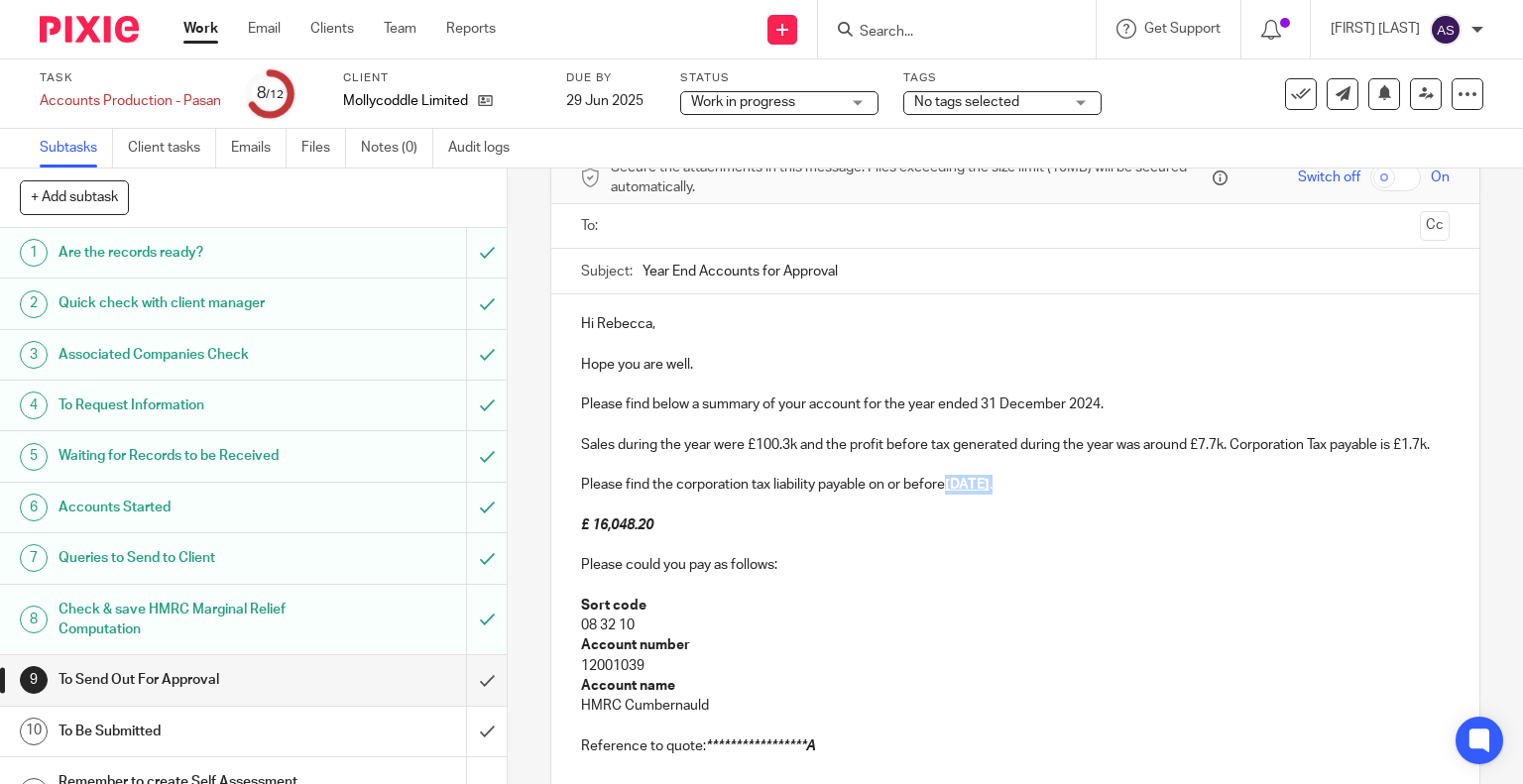 drag, startPoint x: 948, startPoint y: 506, endPoint x: 1041, endPoint y: 506, distance: 93 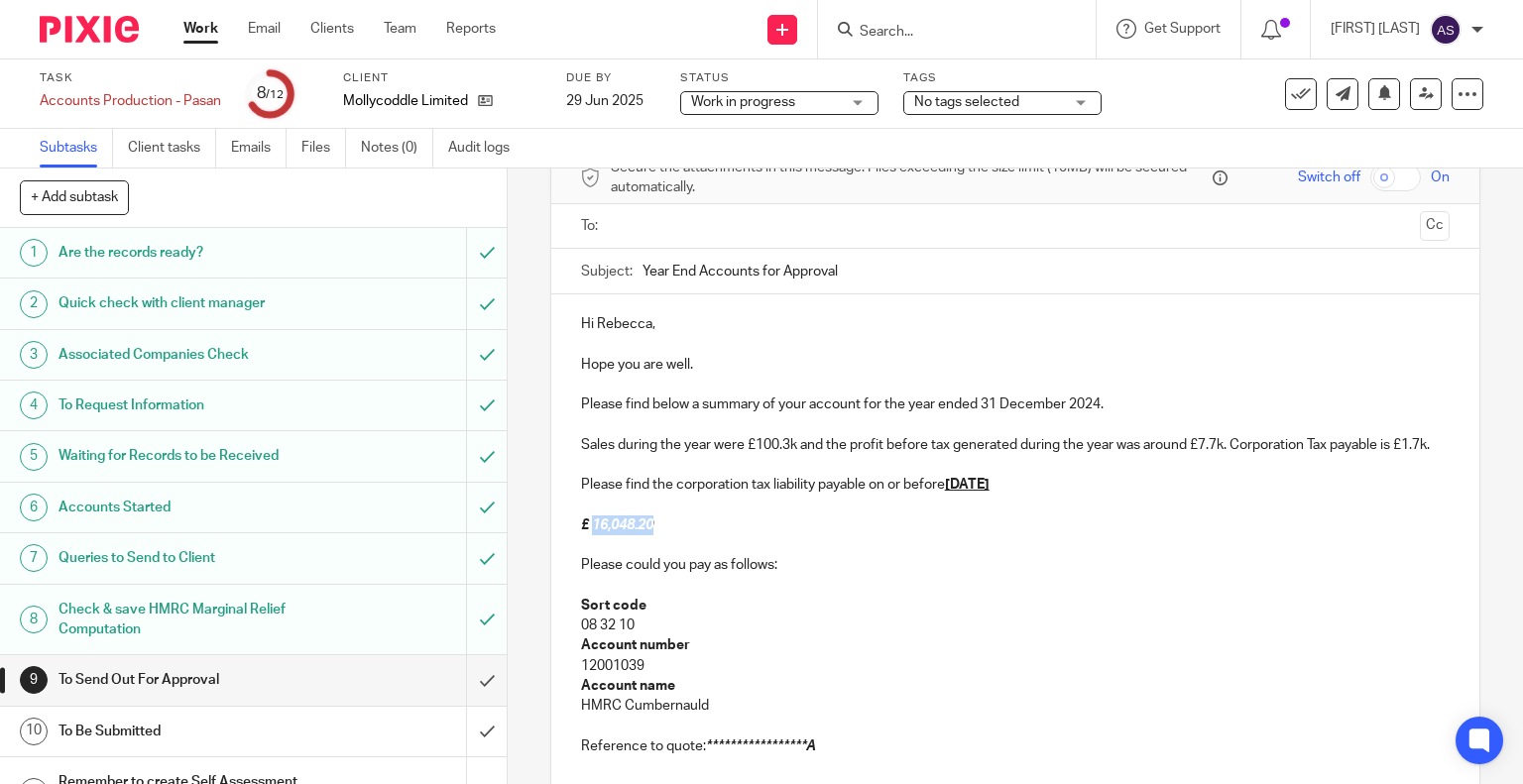 drag, startPoint x: 666, startPoint y: 545, endPoint x: 587, endPoint y: 553, distance: 79.404 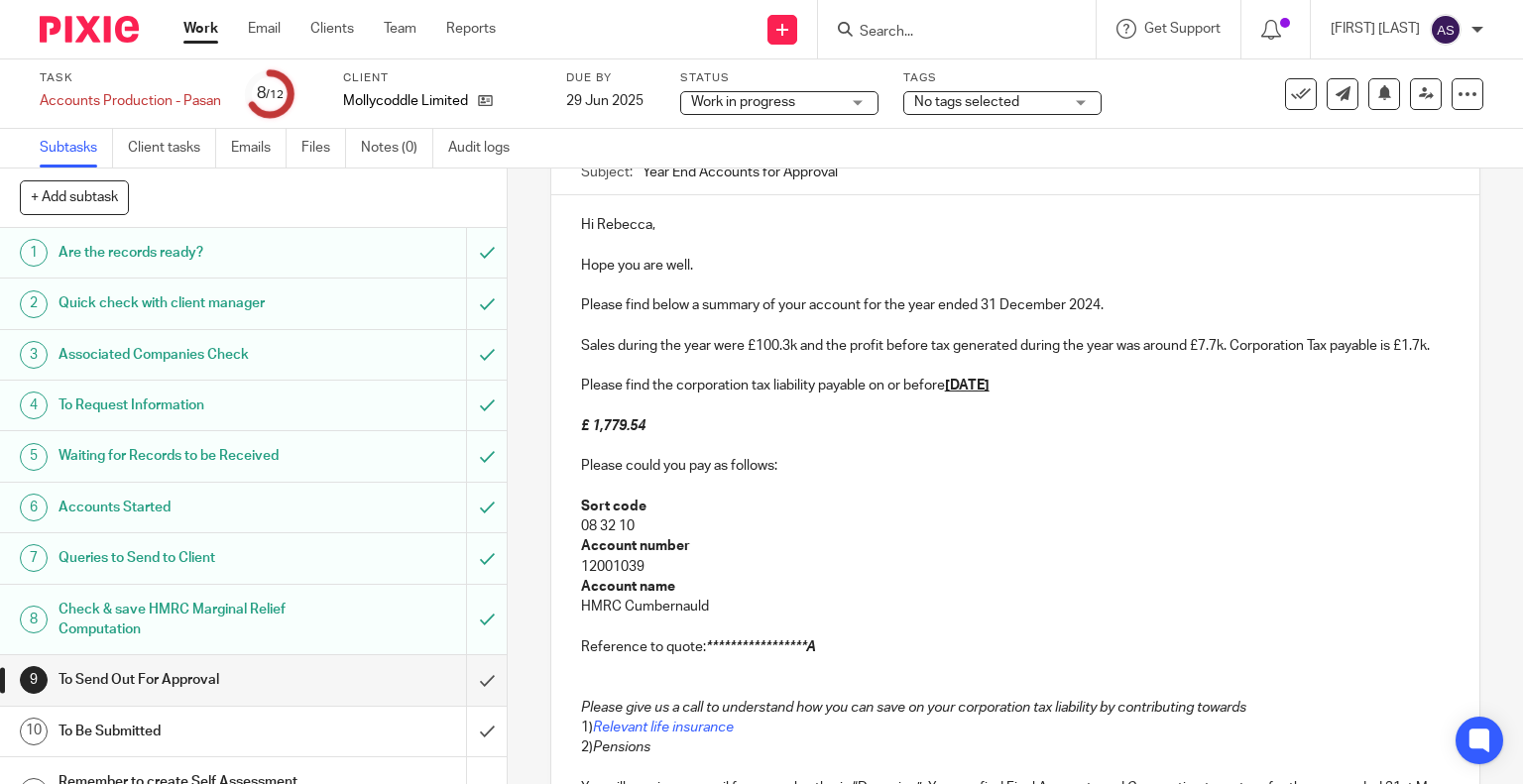 scroll, scrollTop: 297, scrollLeft: 0, axis: vertical 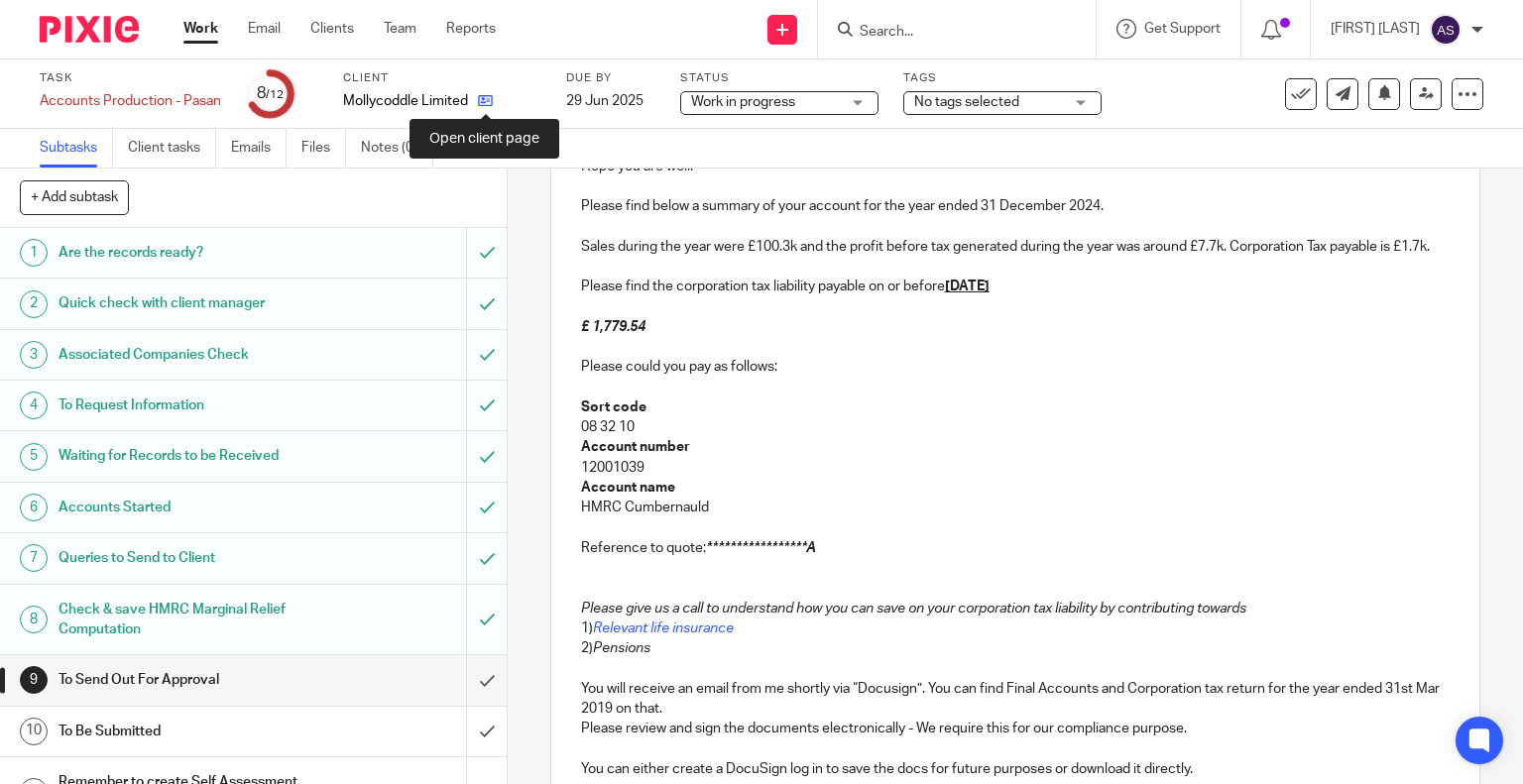 click at bounding box center (485, 100) 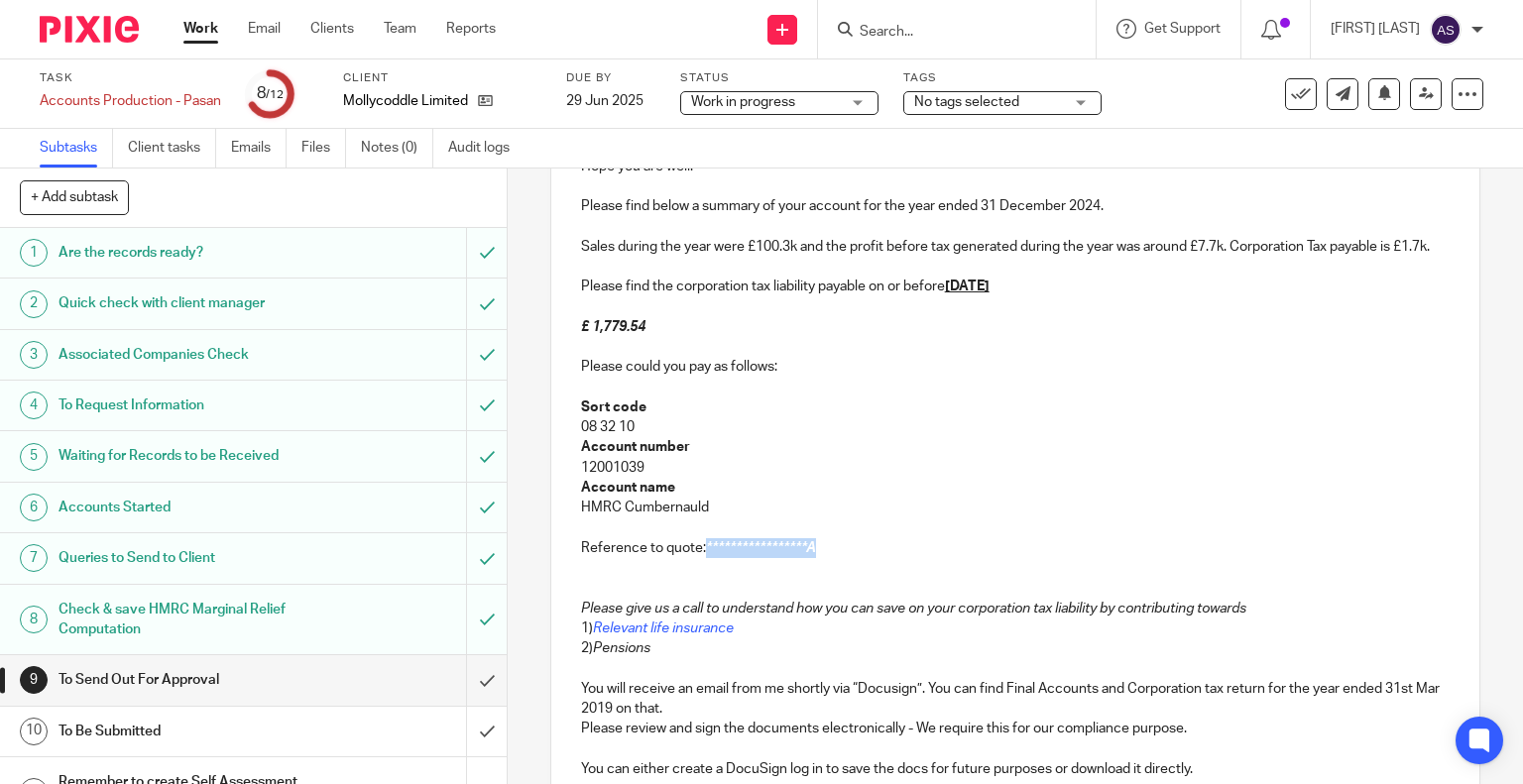 drag, startPoint x: 701, startPoint y: 567, endPoint x: 816, endPoint y: 573, distance: 115.15642 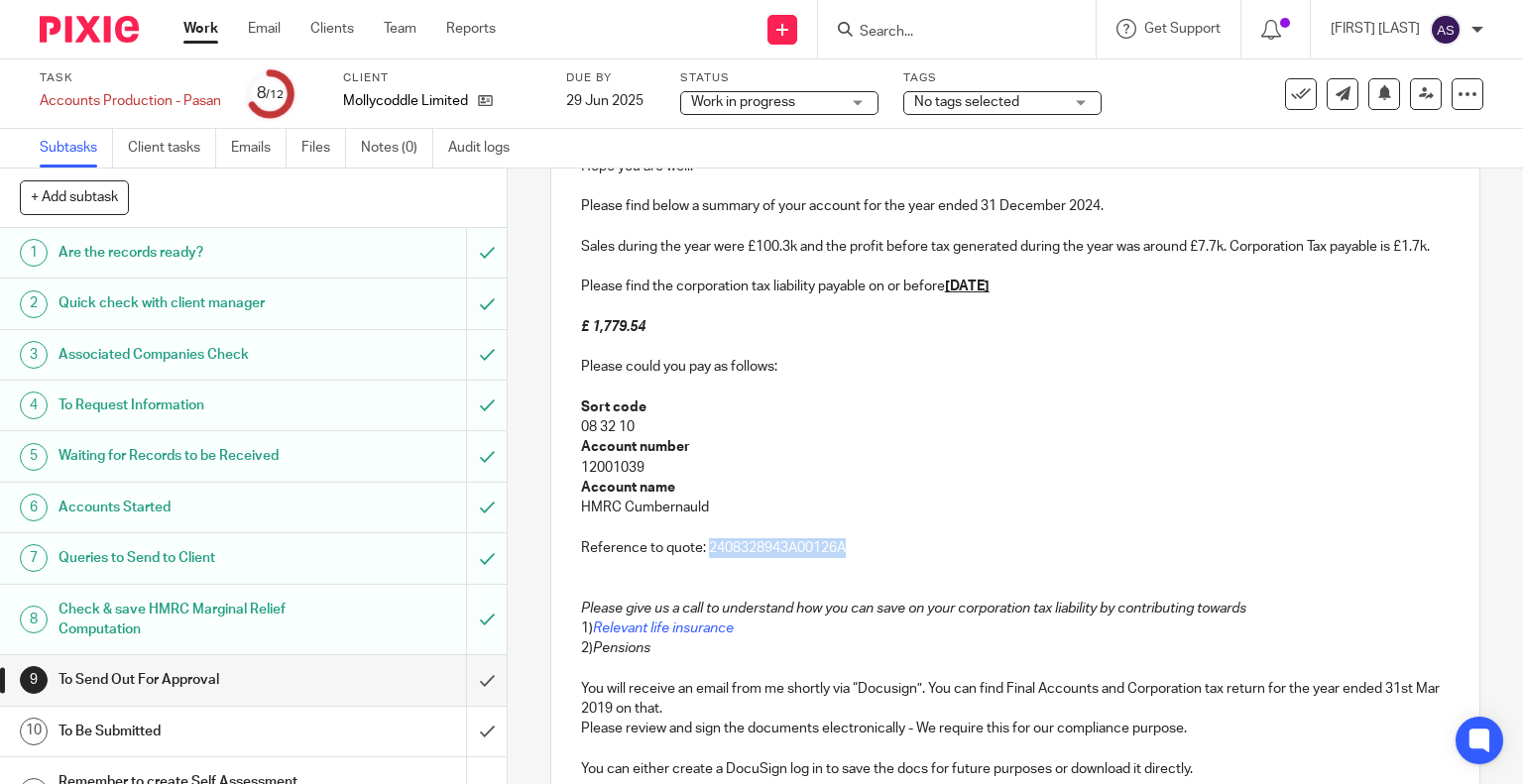 drag, startPoint x: 845, startPoint y: 569, endPoint x: 700, endPoint y: 570, distance: 145.00345 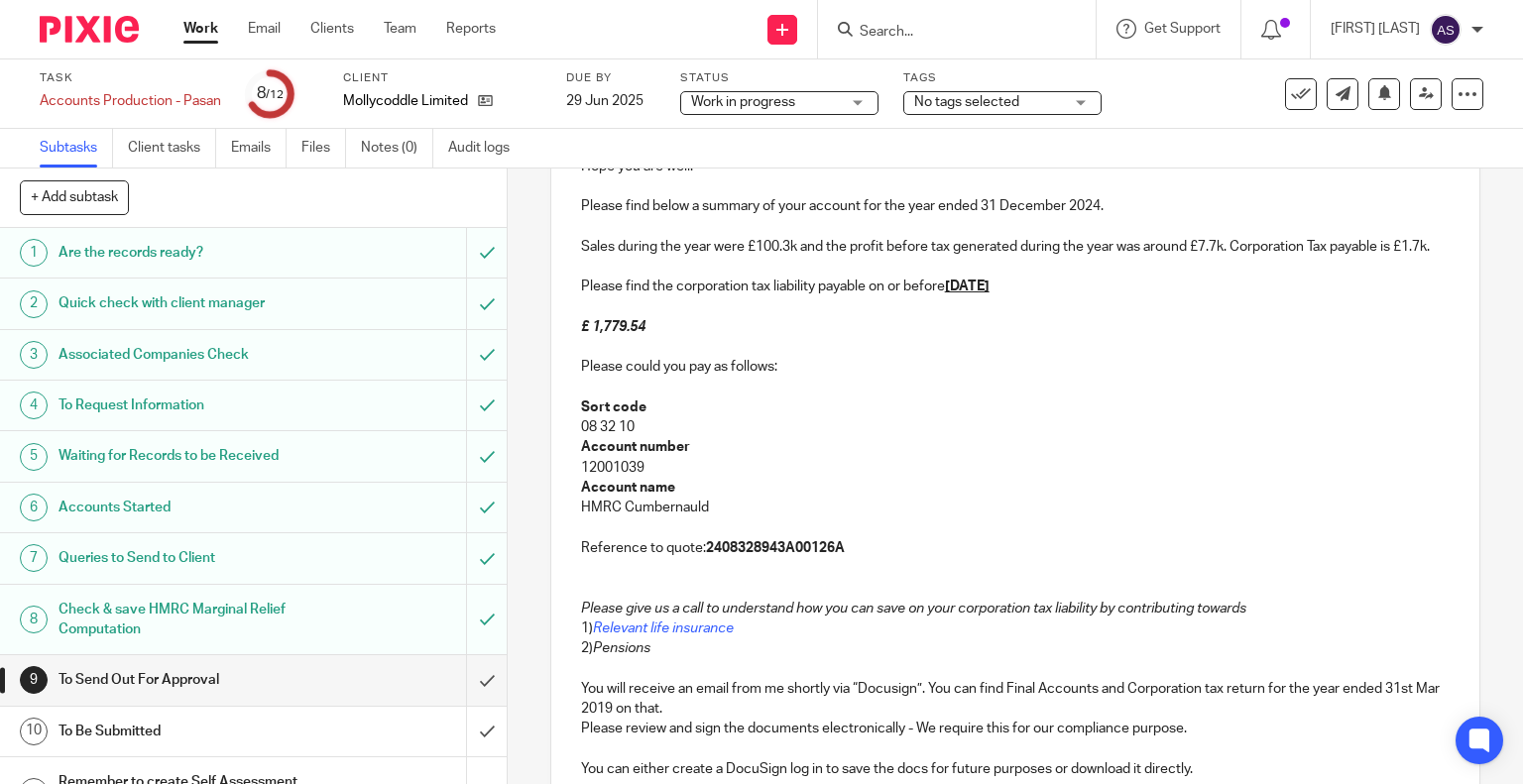 click at bounding box center [1015, 528] 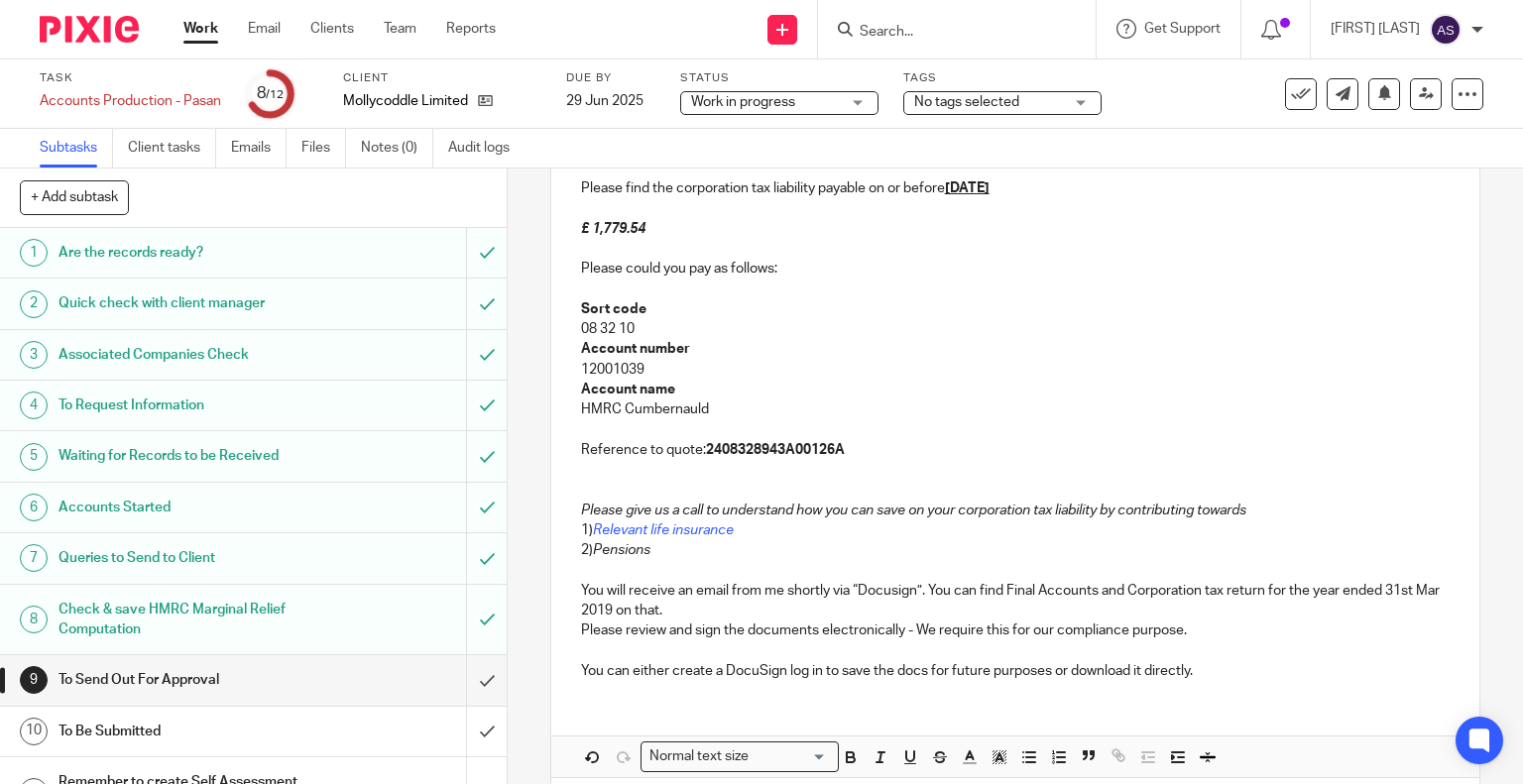 scroll, scrollTop: 396, scrollLeft: 0, axis: vertical 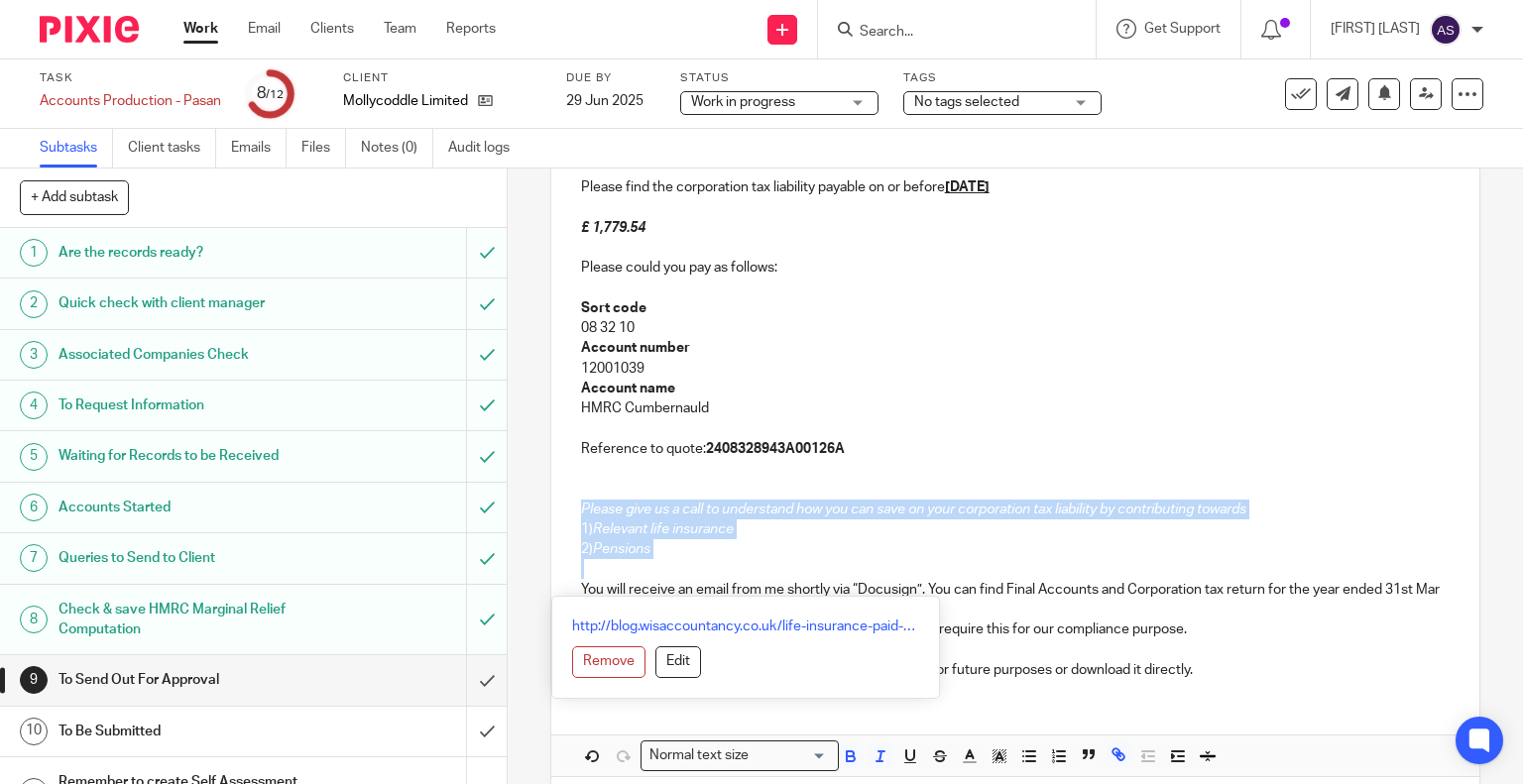 drag, startPoint x: 688, startPoint y: 581, endPoint x: 561, endPoint y: 522, distance: 140.03571 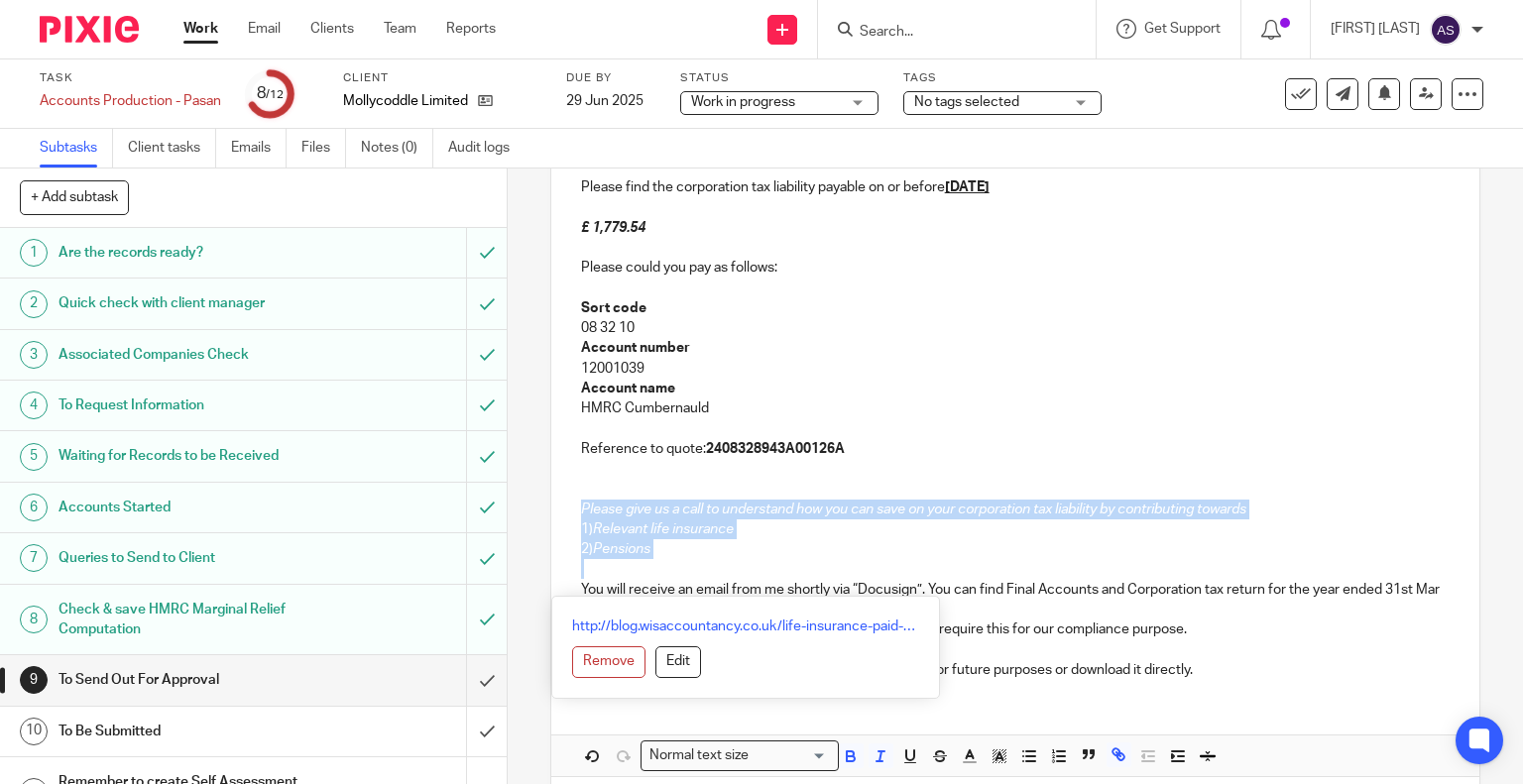 click on "Hi Rebecca,   Hope you are well.   Please find below a summary of your account for the year ended 31 December 2024.   Sales during the year were £100.3k and the profit before tax generated during the year was around £7.7k. Corporation Tax payable is £1.7k.   Please find the corporation tax liability payable on or before  1st October 2025.   £ 1,779.54   Please could you pay as follows:   Sort code 08 32 10 Account number 12001039 Account name HMRC Cumbernauld   Reference to quote:  2408328943A00126A     Please give us a call to understand how you can save on your corporation tax liability by contributing towards 1)      Relevant life insurance 2)      Pensions   You will receive an email from me shortly via “Docusign”. You can find Final Accounts and Corporation tax return for the year ended 31st Mar 2019 on that. Please review and sign the documents electronically - We require this for our compliance purpose." at bounding box center (1015, 346) 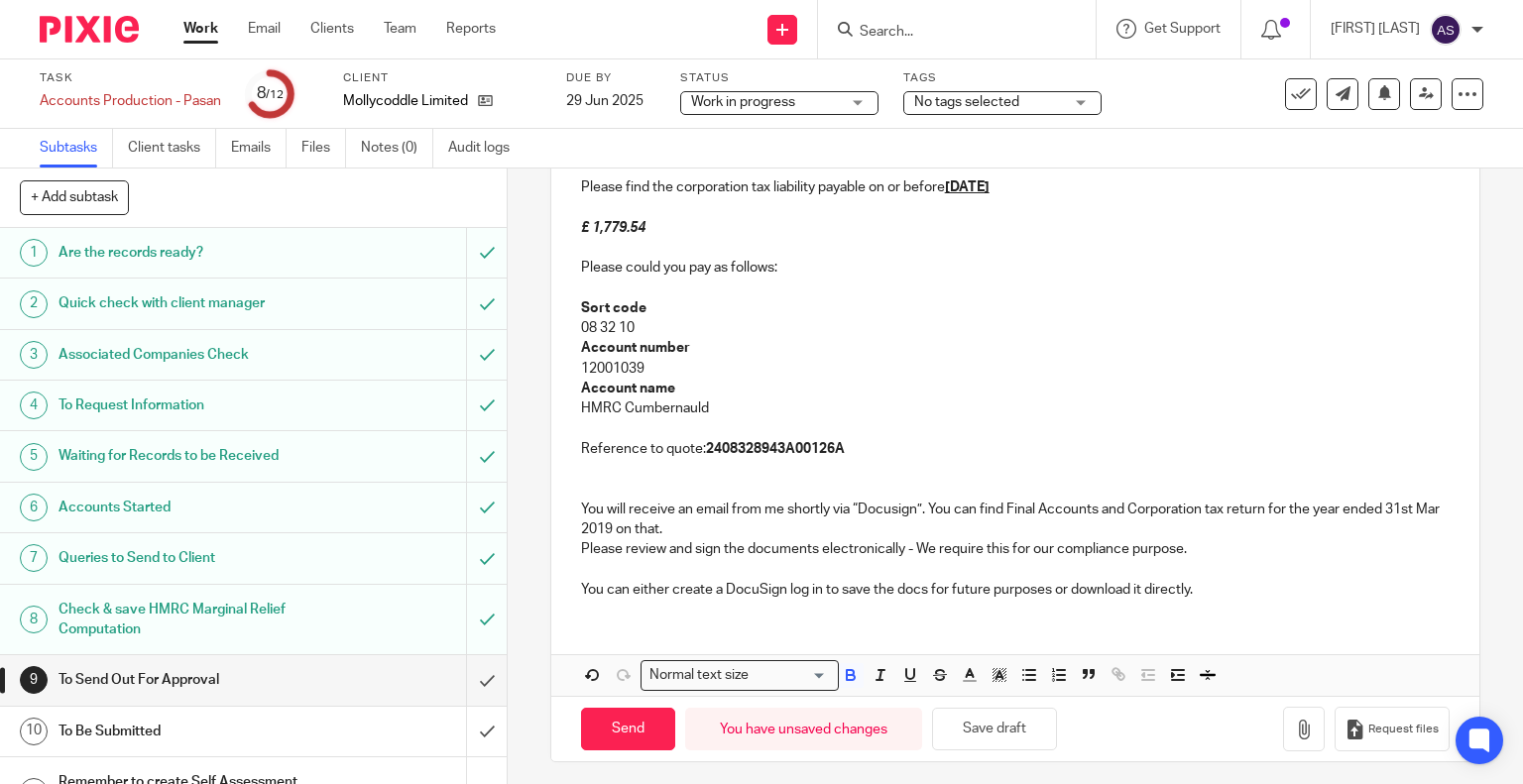 click on "You will receive an email from me shortly via “Docusign”. You can find Final Accounts and Corporation tax return for the year ended 31st Mar 2019 on that." at bounding box center [1015, 519] 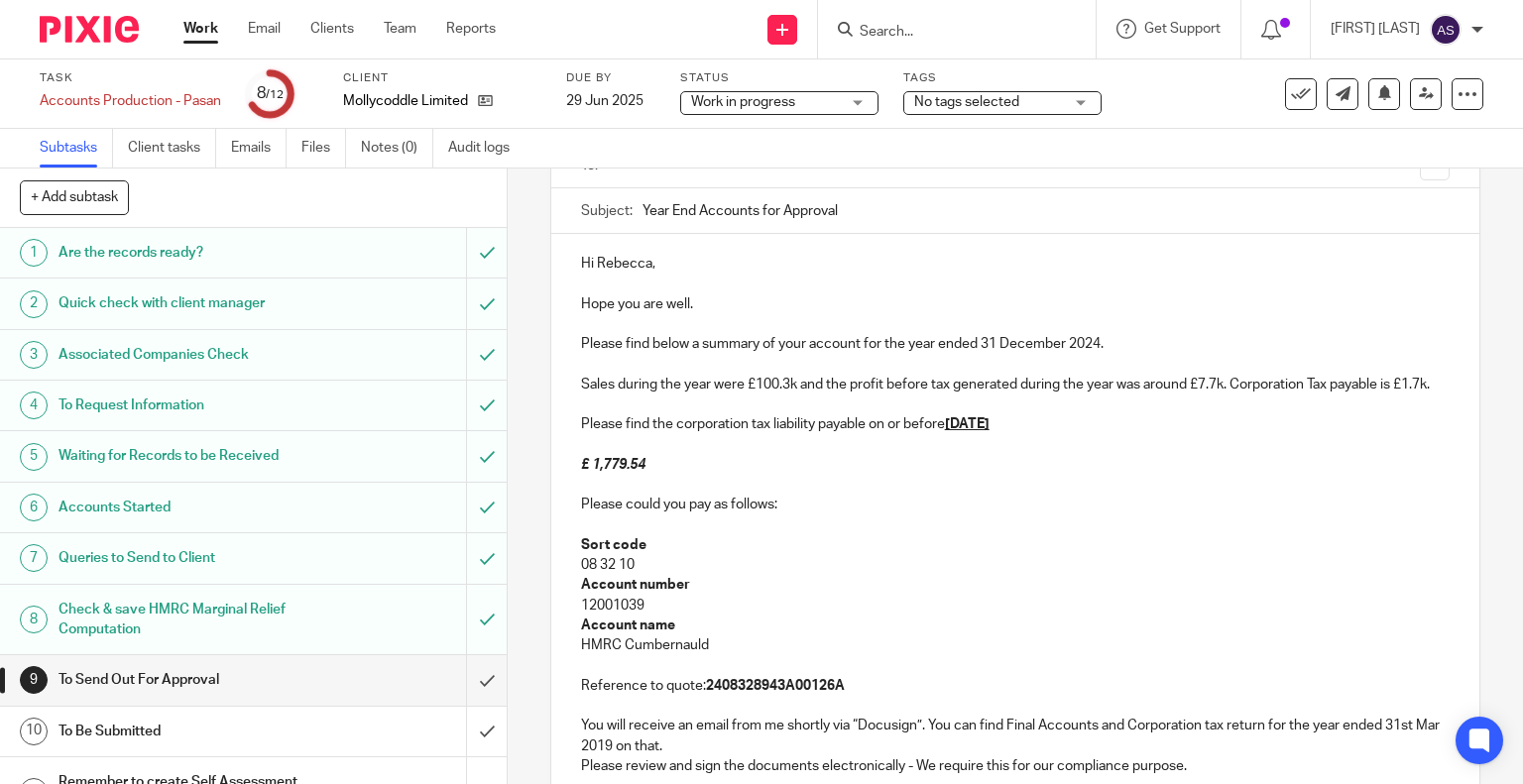 scroll, scrollTop: 99, scrollLeft: 0, axis: vertical 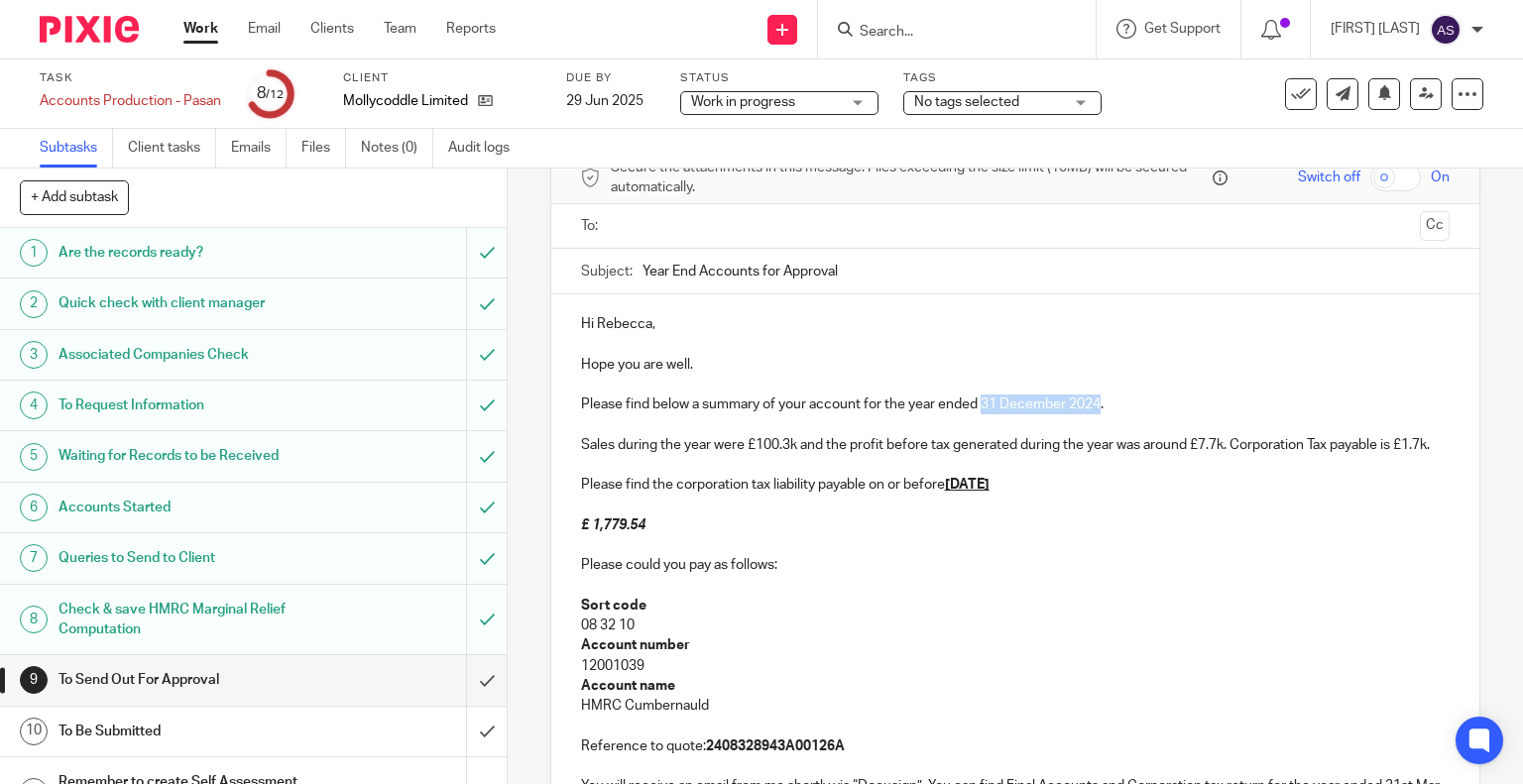drag, startPoint x: 980, startPoint y: 401, endPoint x: 1095, endPoint y: 401, distance: 115 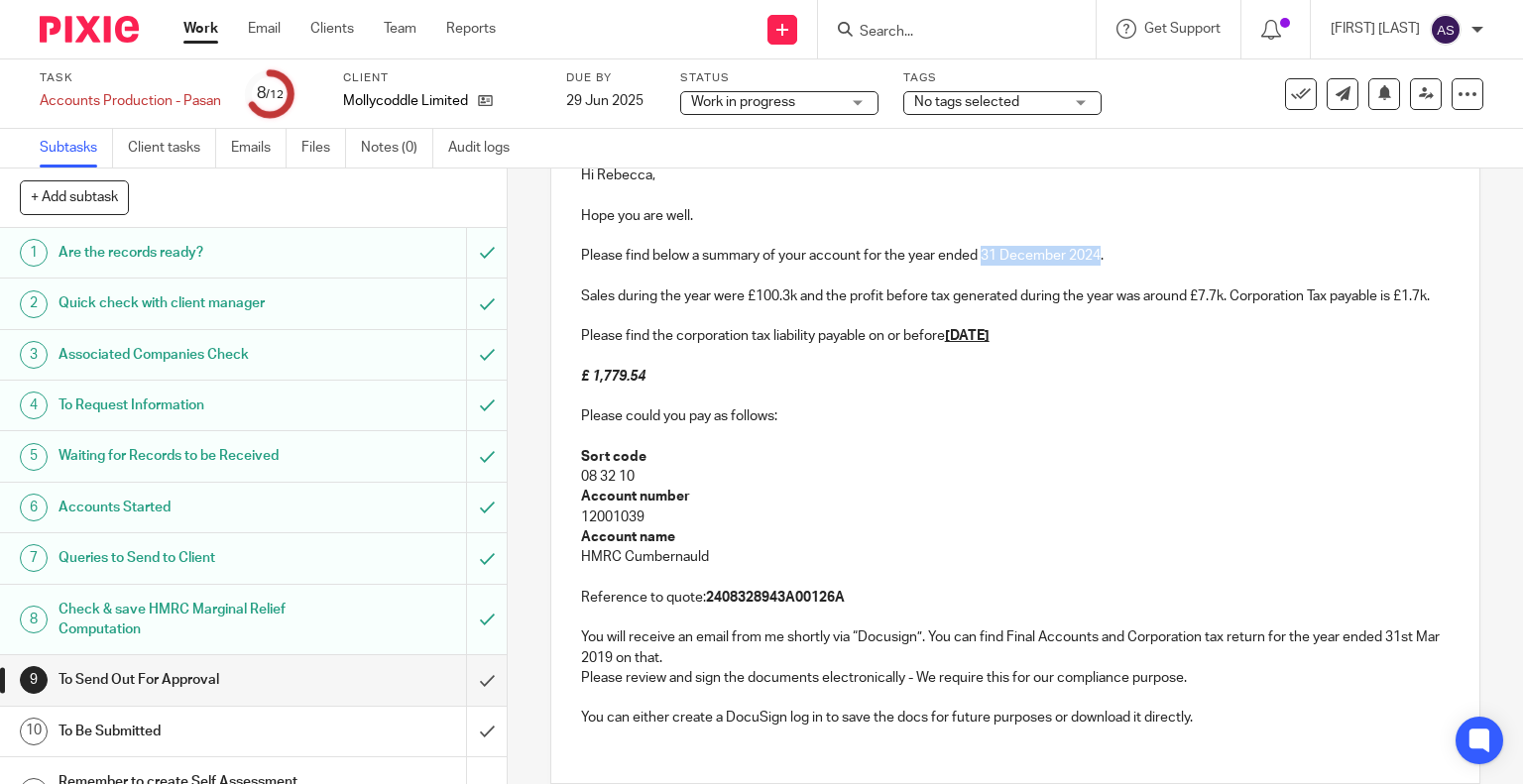 scroll, scrollTop: 400, scrollLeft: 0, axis: vertical 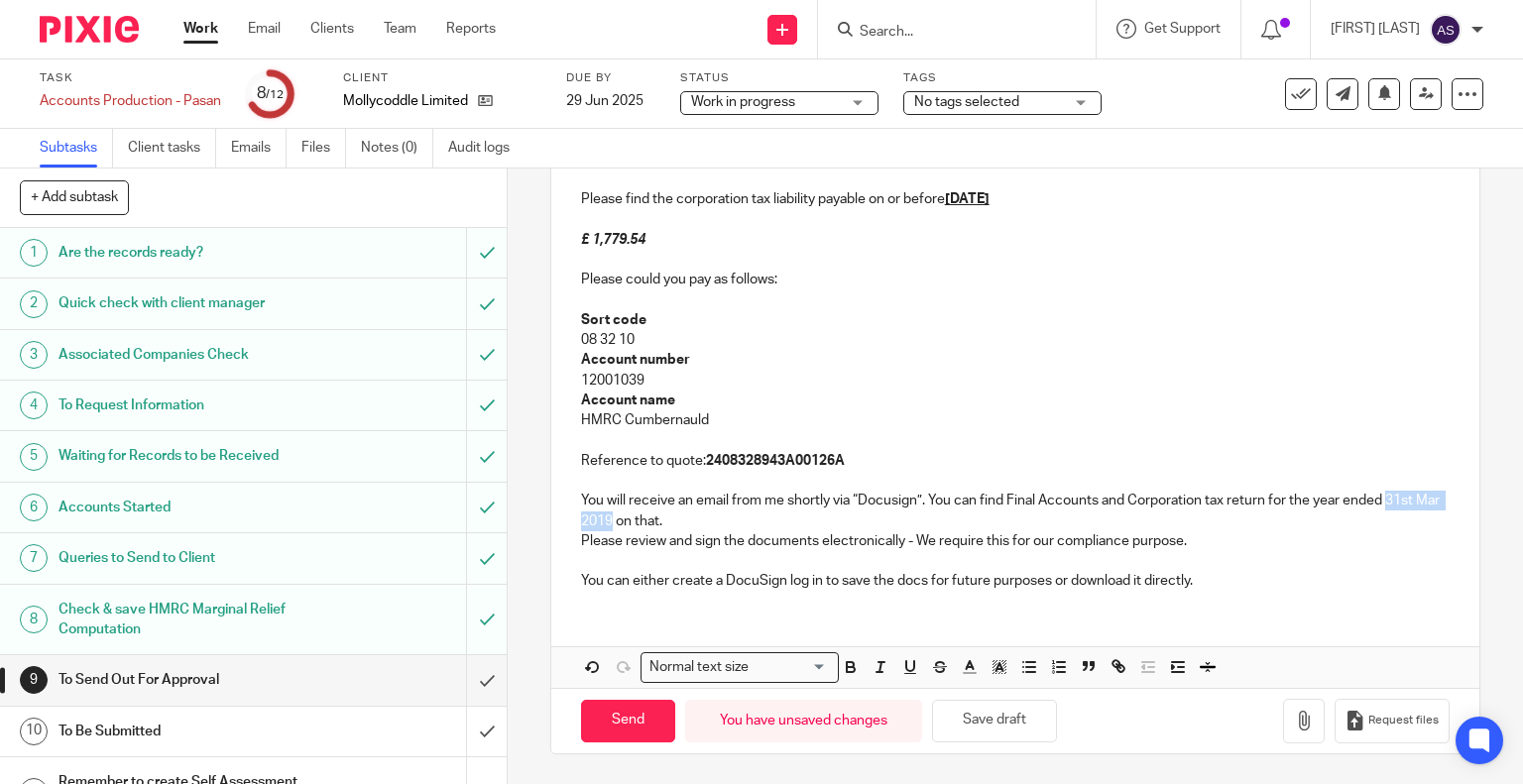 drag, startPoint x: 1384, startPoint y: 499, endPoint x: 634, endPoint y: 522, distance: 750.3526 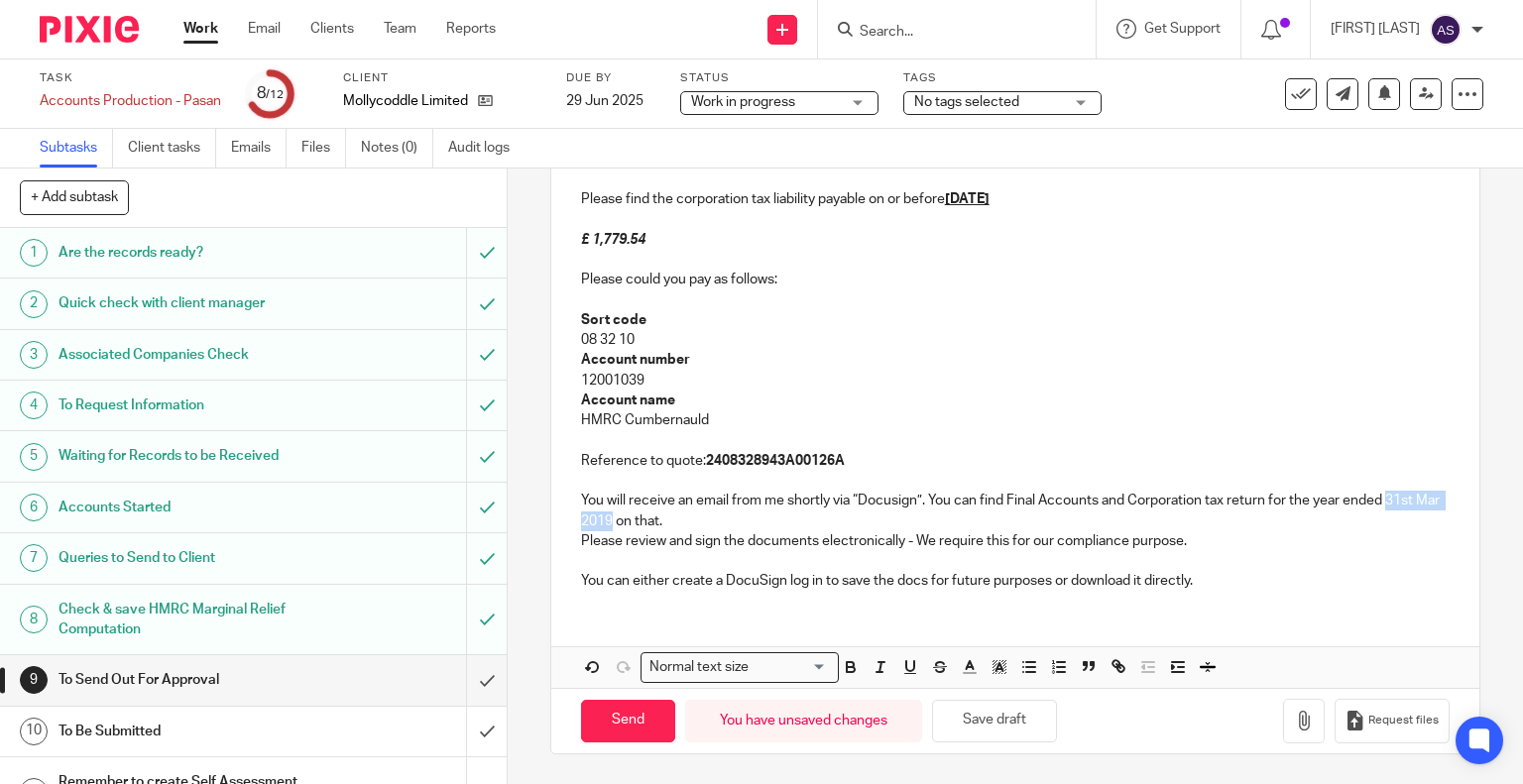 click on "You will receive an email from me shortly via “Docusign”. You can find Final Accounts and Corporation tax return for the year ended 31st Mar 2019 on that." at bounding box center (1015, 510) 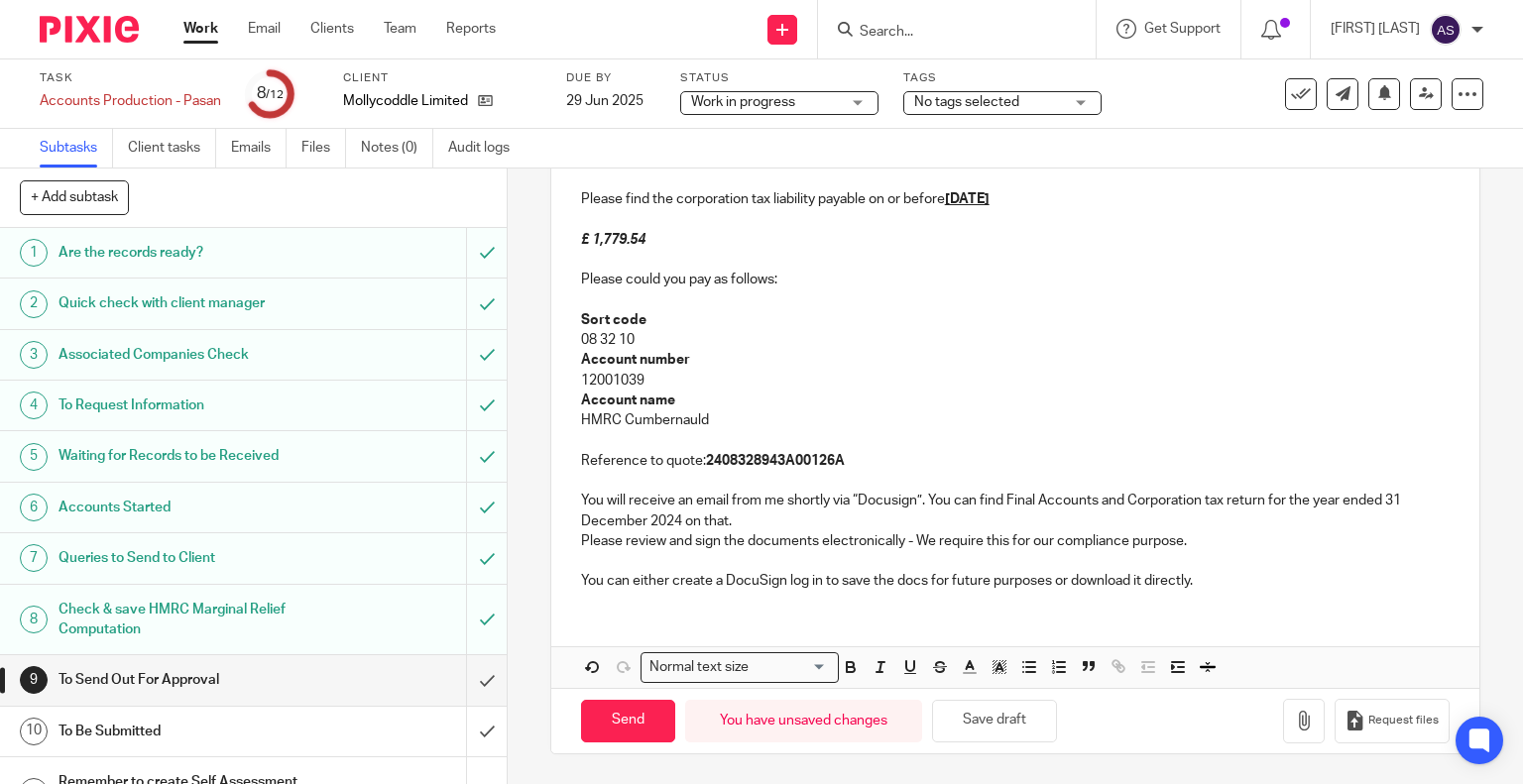 click on "You can either create a DocuSign log in to save the docs for future purposes or download it directly." at bounding box center [1015, 581] 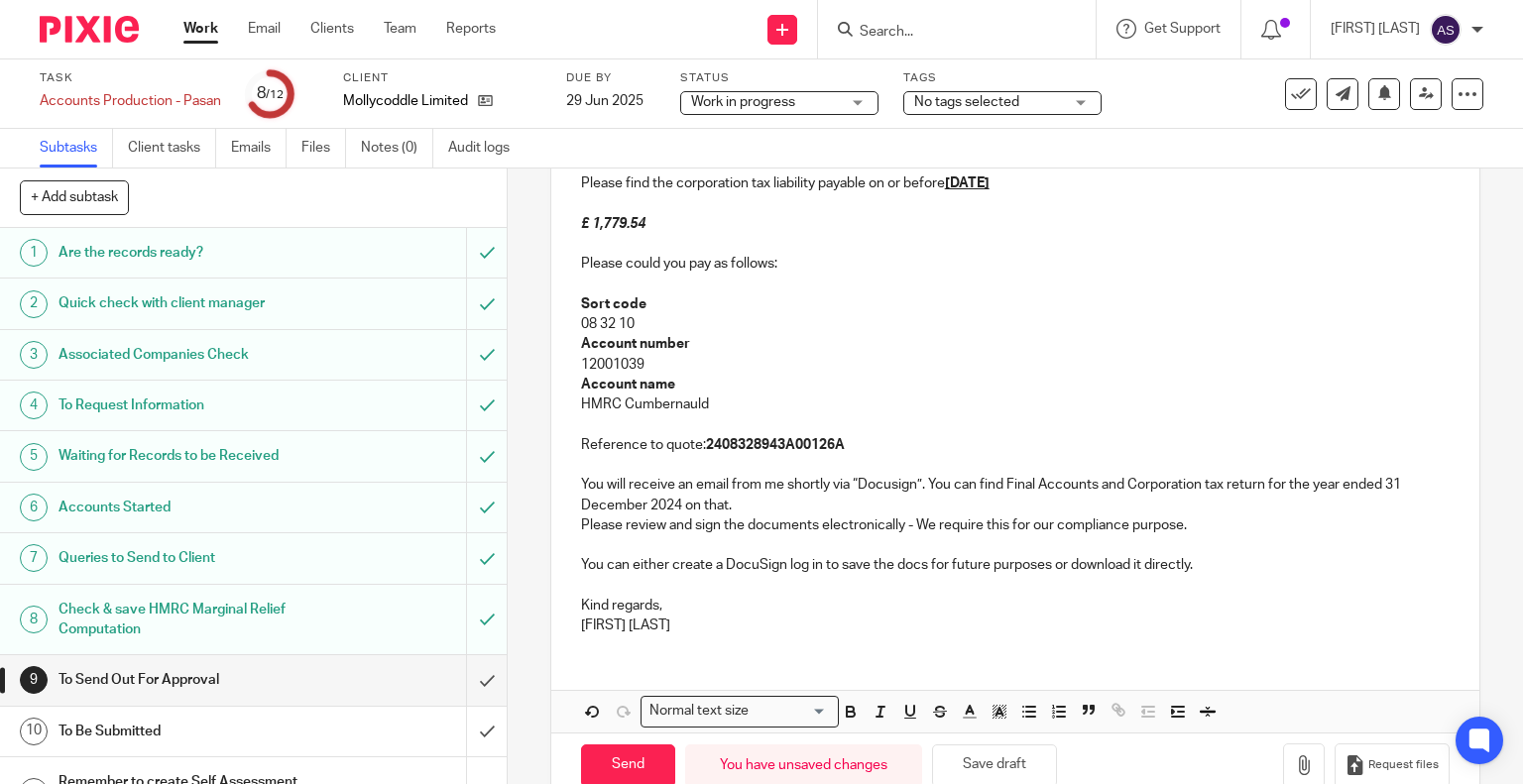 click on "Account name" at bounding box center [1015, 385] 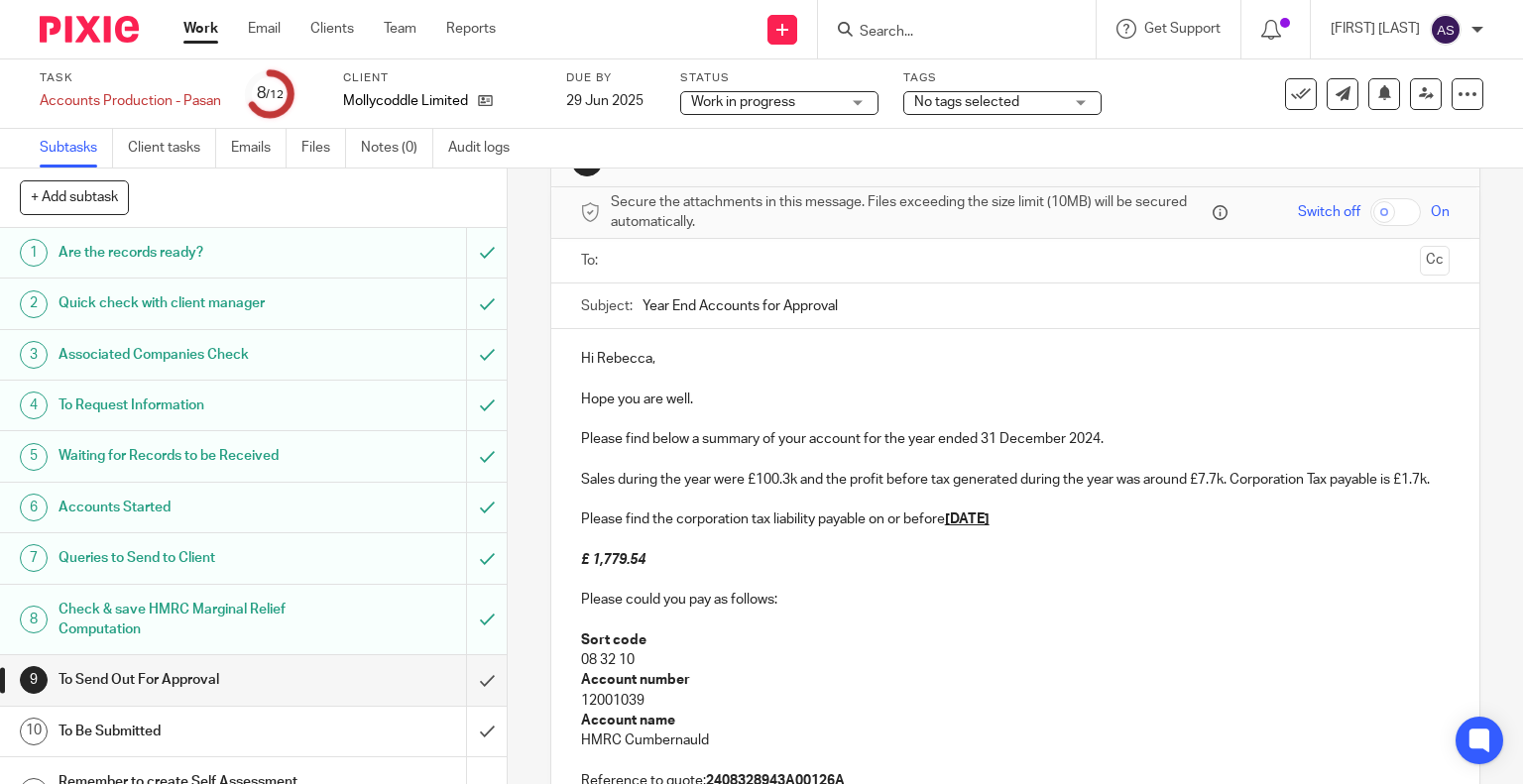scroll, scrollTop: 99, scrollLeft: 0, axis: vertical 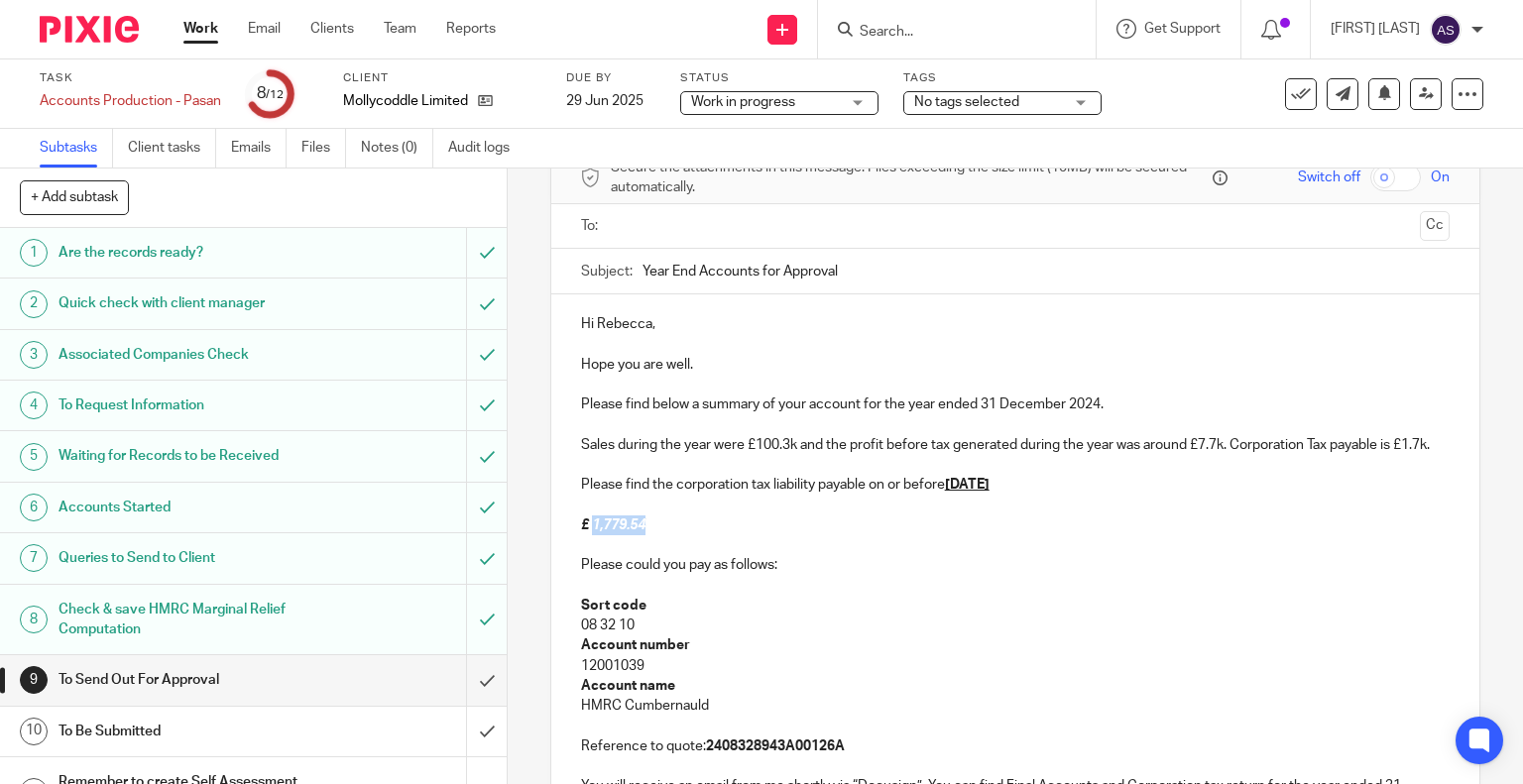 drag, startPoint x: 588, startPoint y: 543, endPoint x: 646, endPoint y: 540, distance: 58.07753 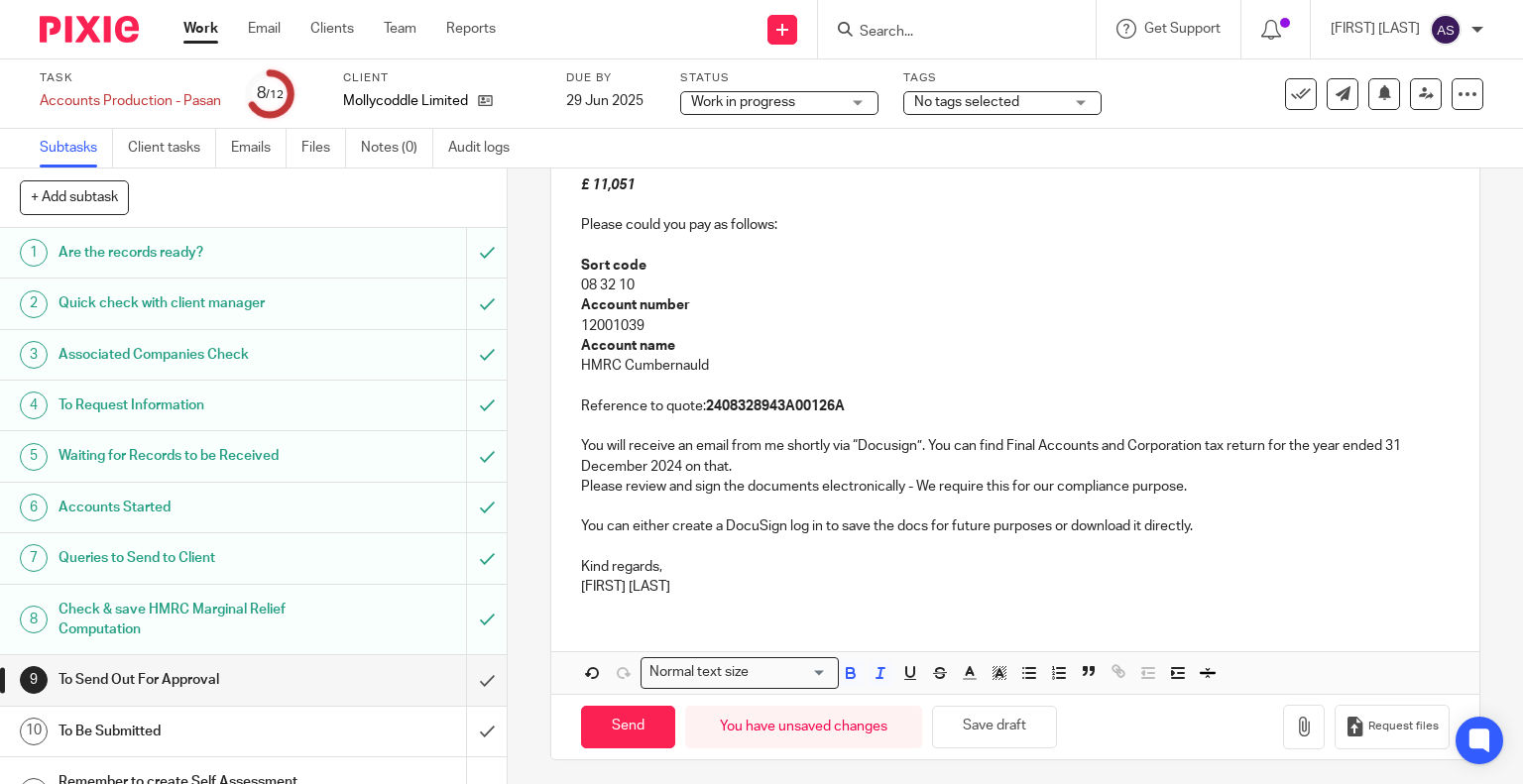 scroll, scrollTop: 461, scrollLeft: 0, axis: vertical 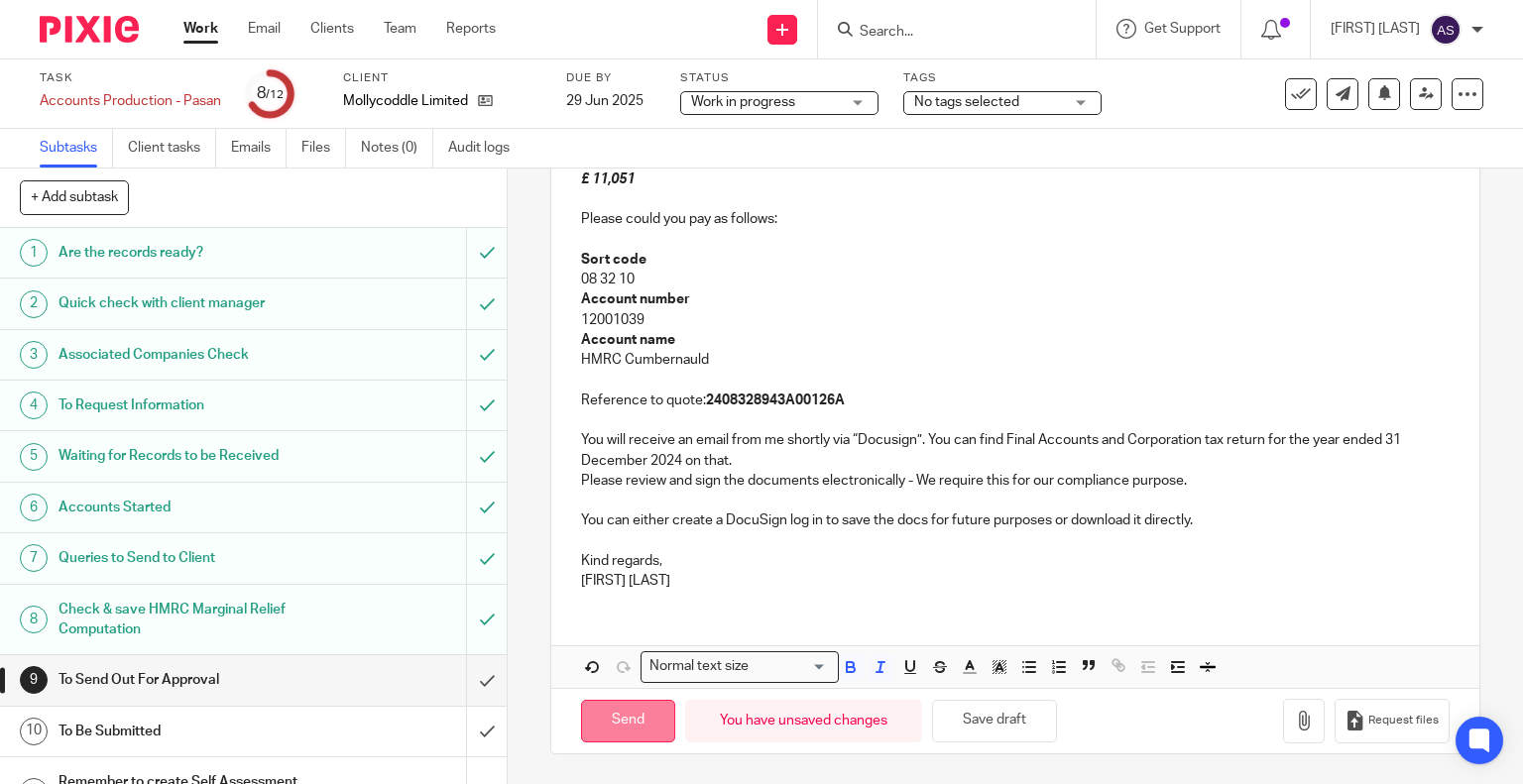 click on "Send" at bounding box center (628, 721) 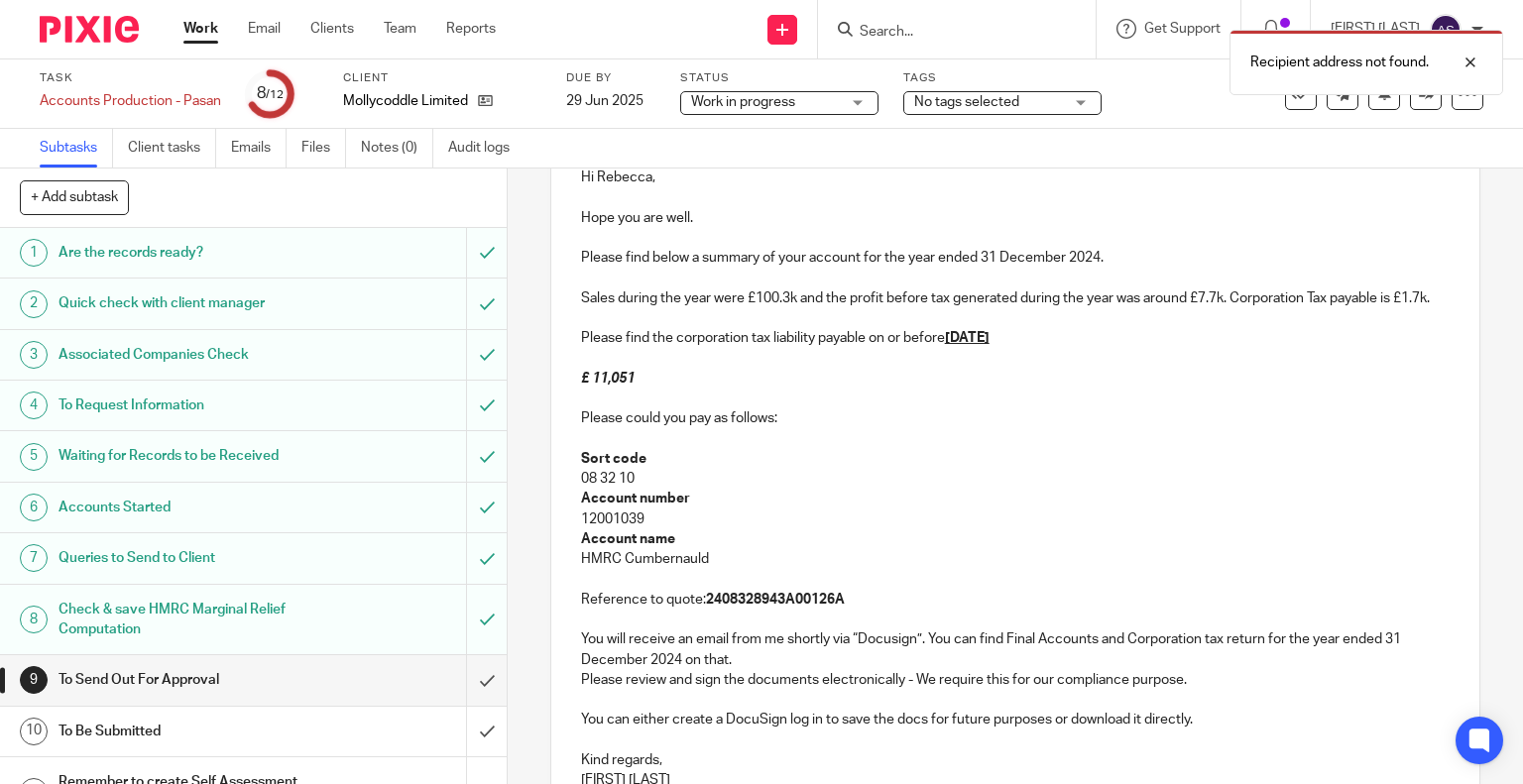 scroll, scrollTop: 0, scrollLeft: 0, axis: both 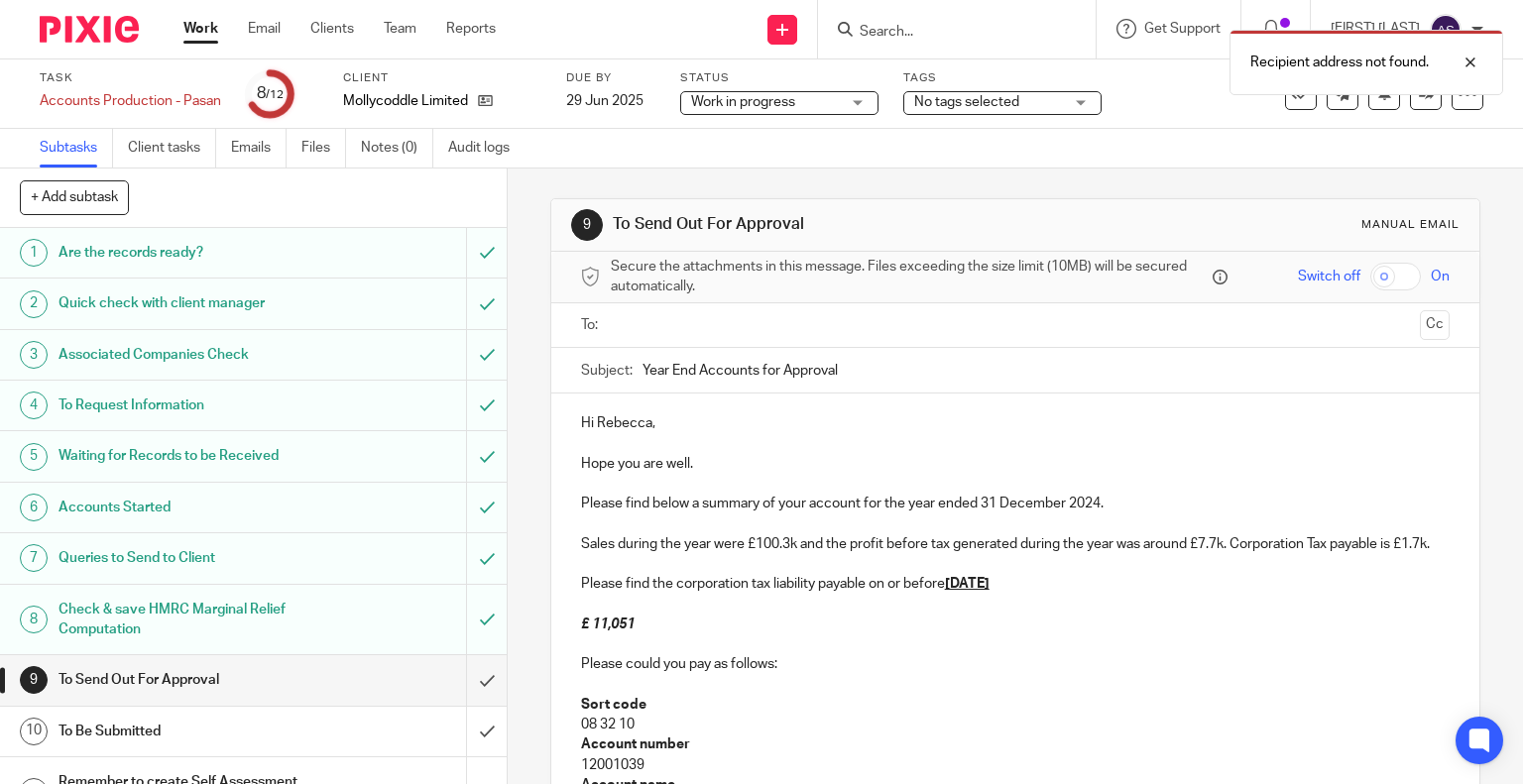 click at bounding box center [1014, 325] 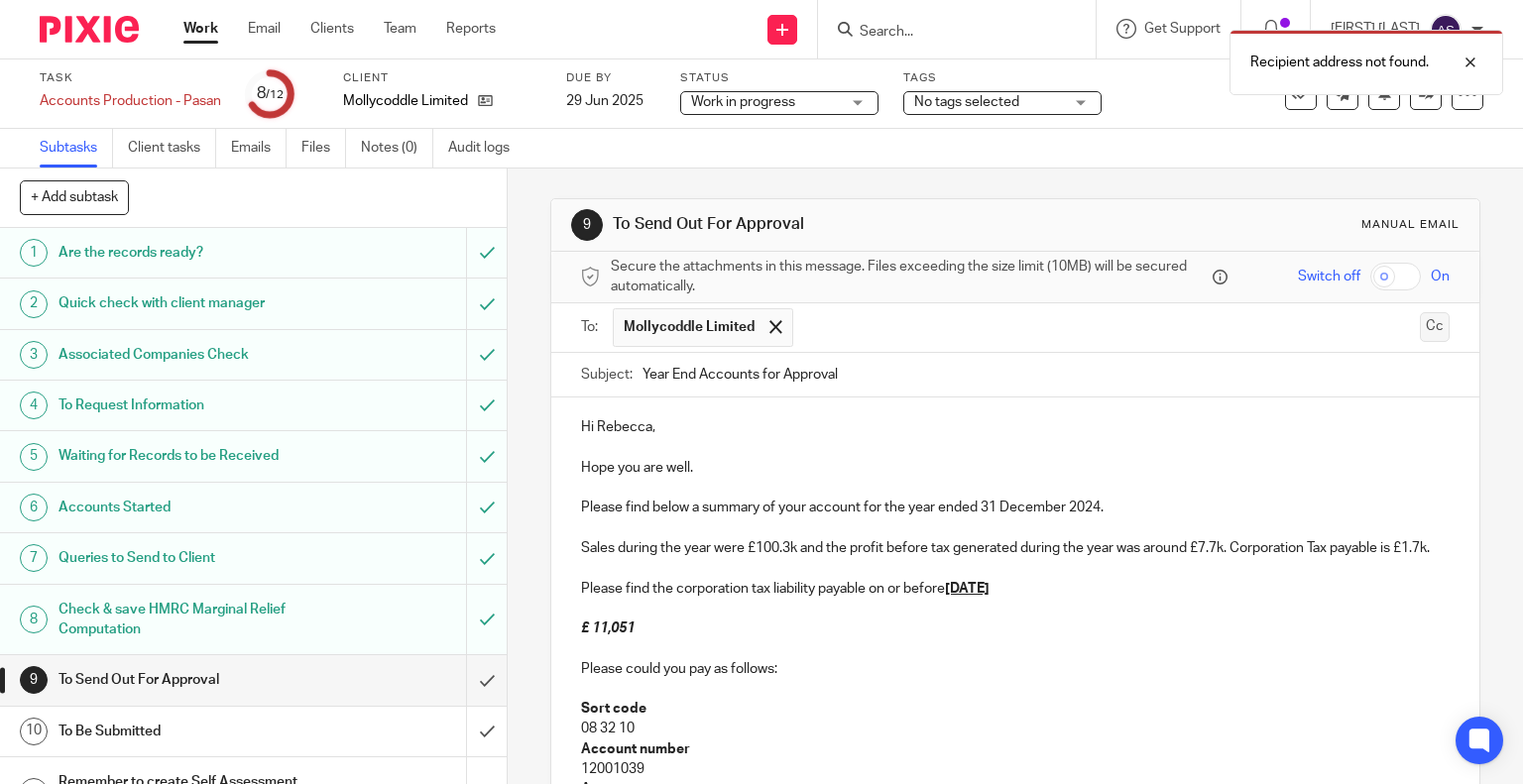 click on "Cc" at bounding box center [1435, 327] 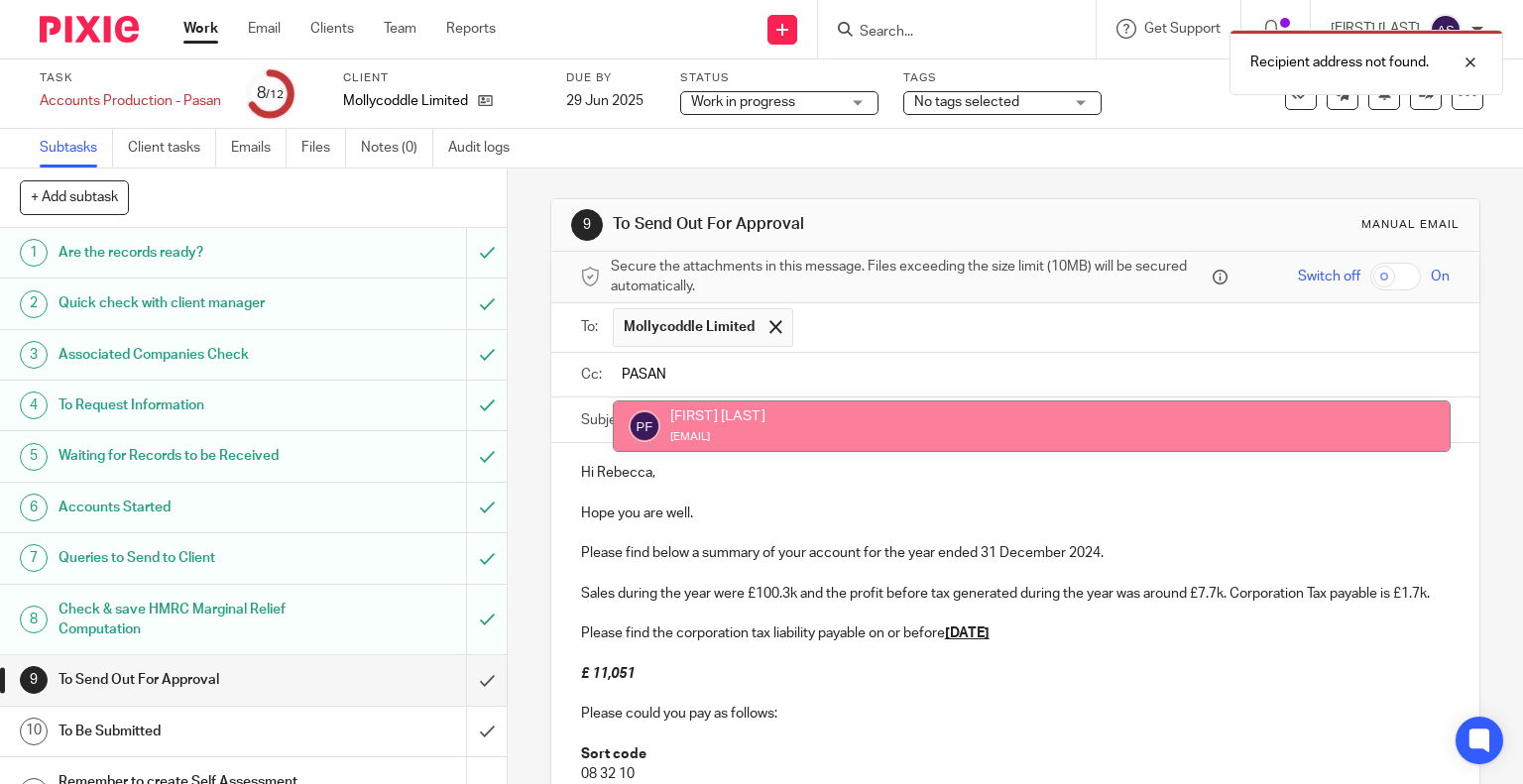 type on "PASAN" 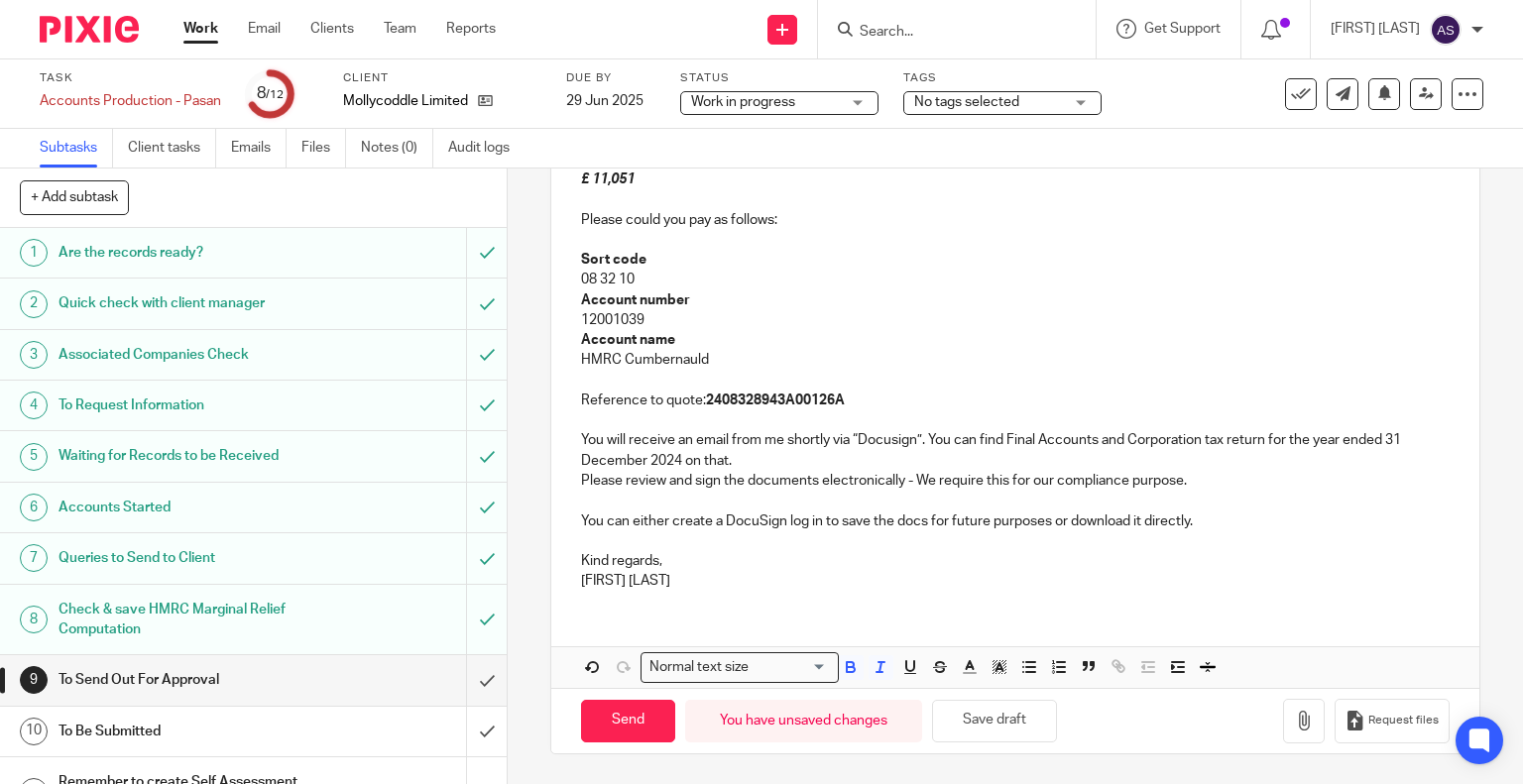 scroll, scrollTop: 514, scrollLeft: 0, axis: vertical 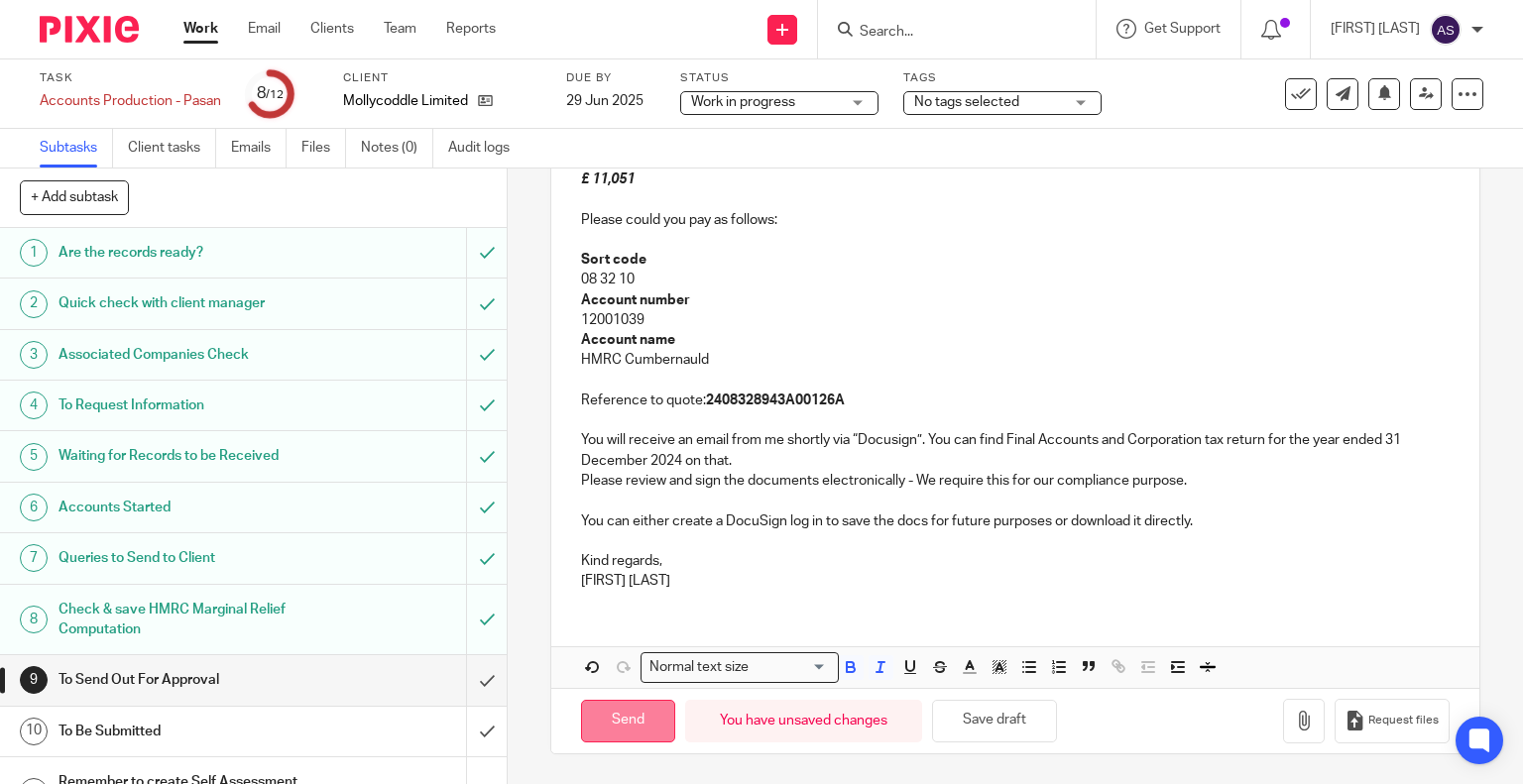 click on "Send" at bounding box center [628, 721] 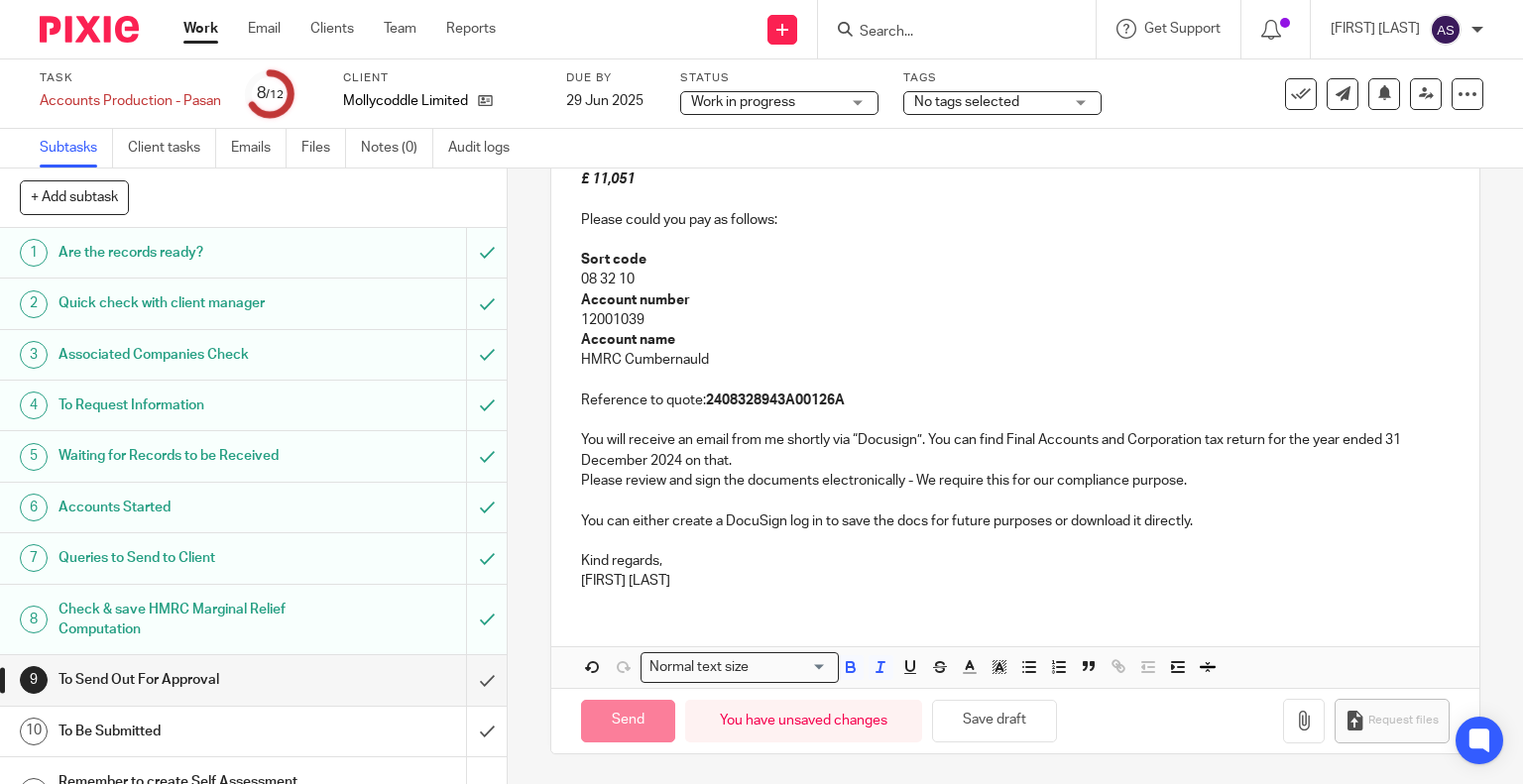 type on "Sent" 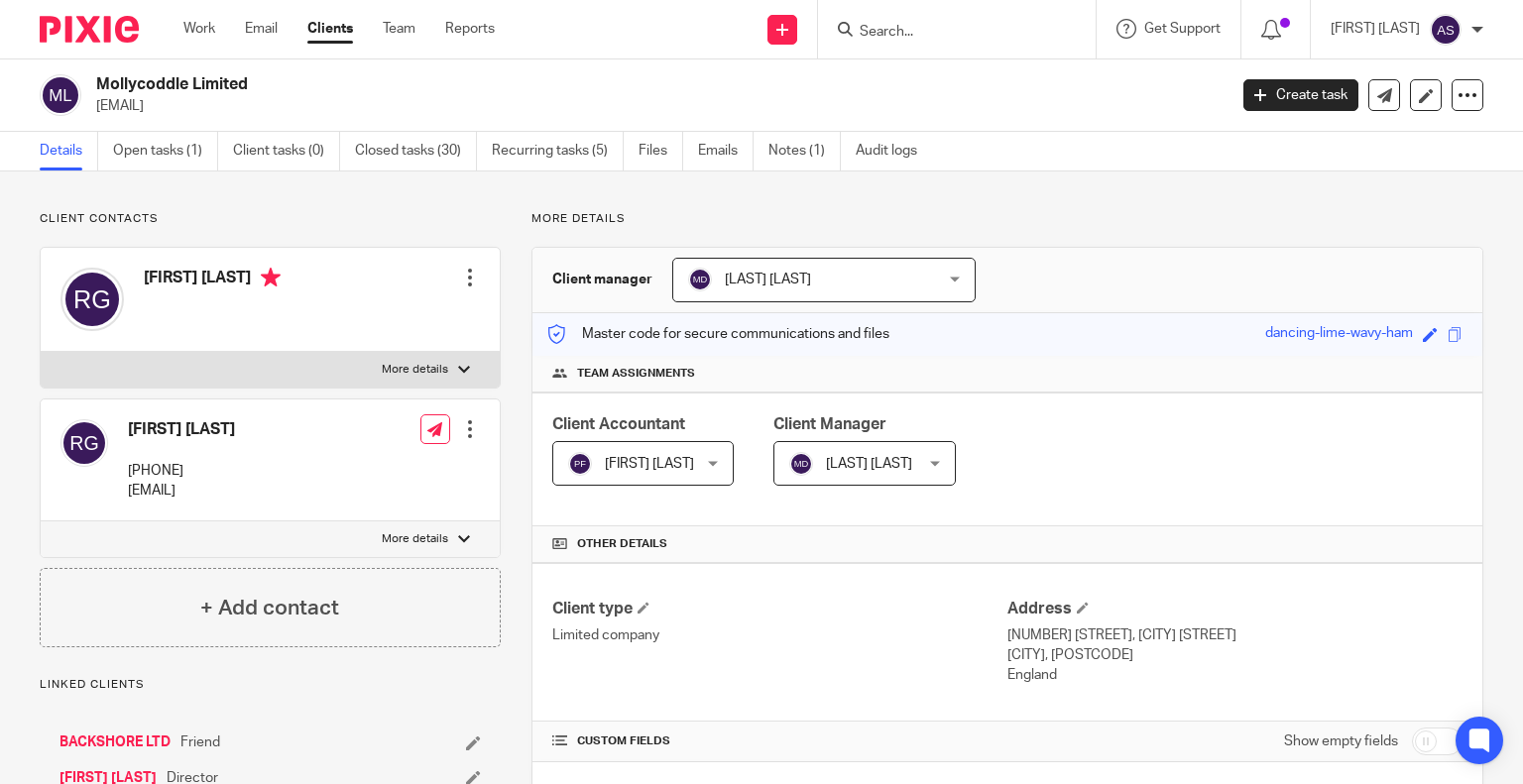 scroll, scrollTop: 0, scrollLeft: 0, axis: both 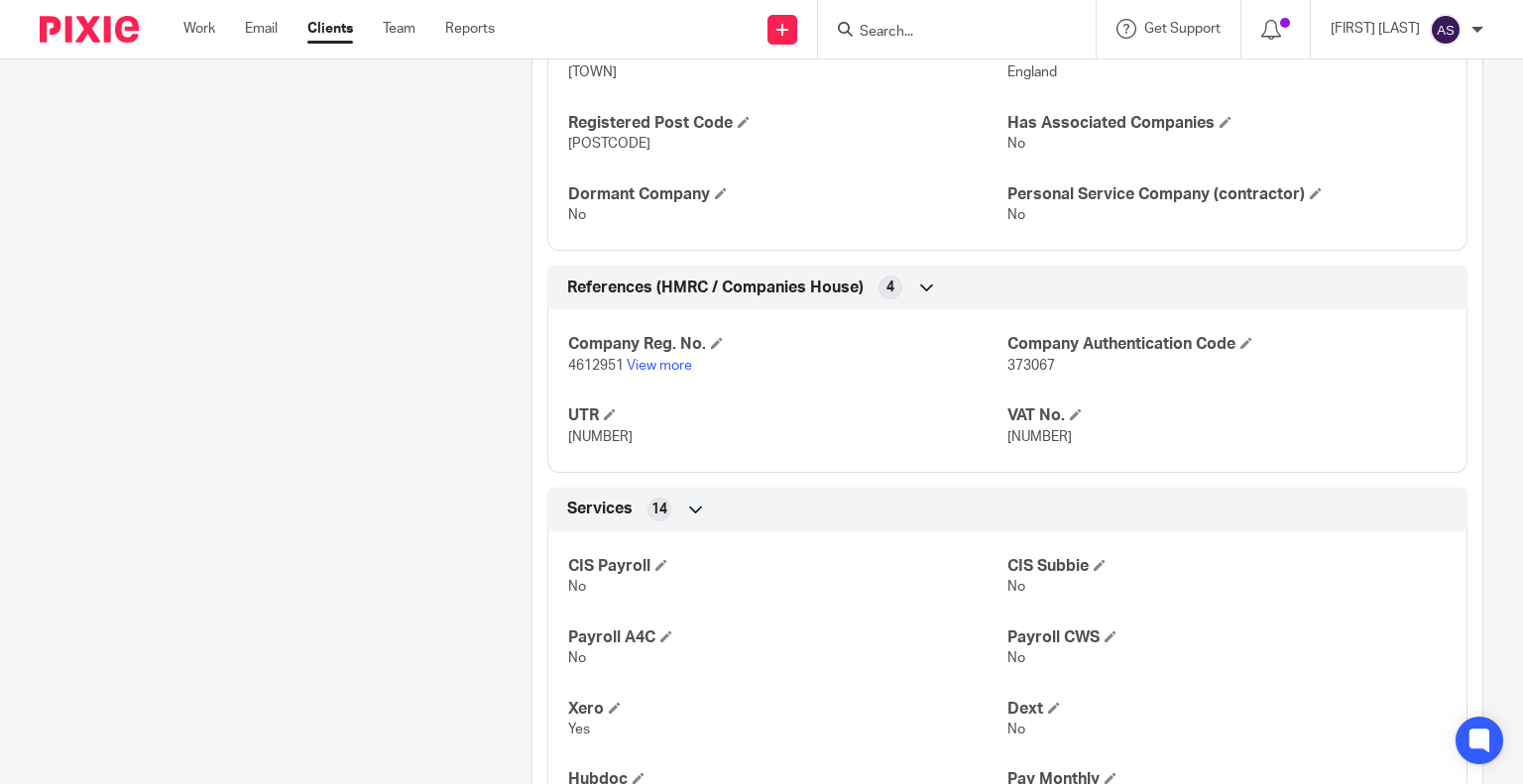 drag, startPoint x: 565, startPoint y: 437, endPoint x: 645, endPoint y: 435, distance: 80.025 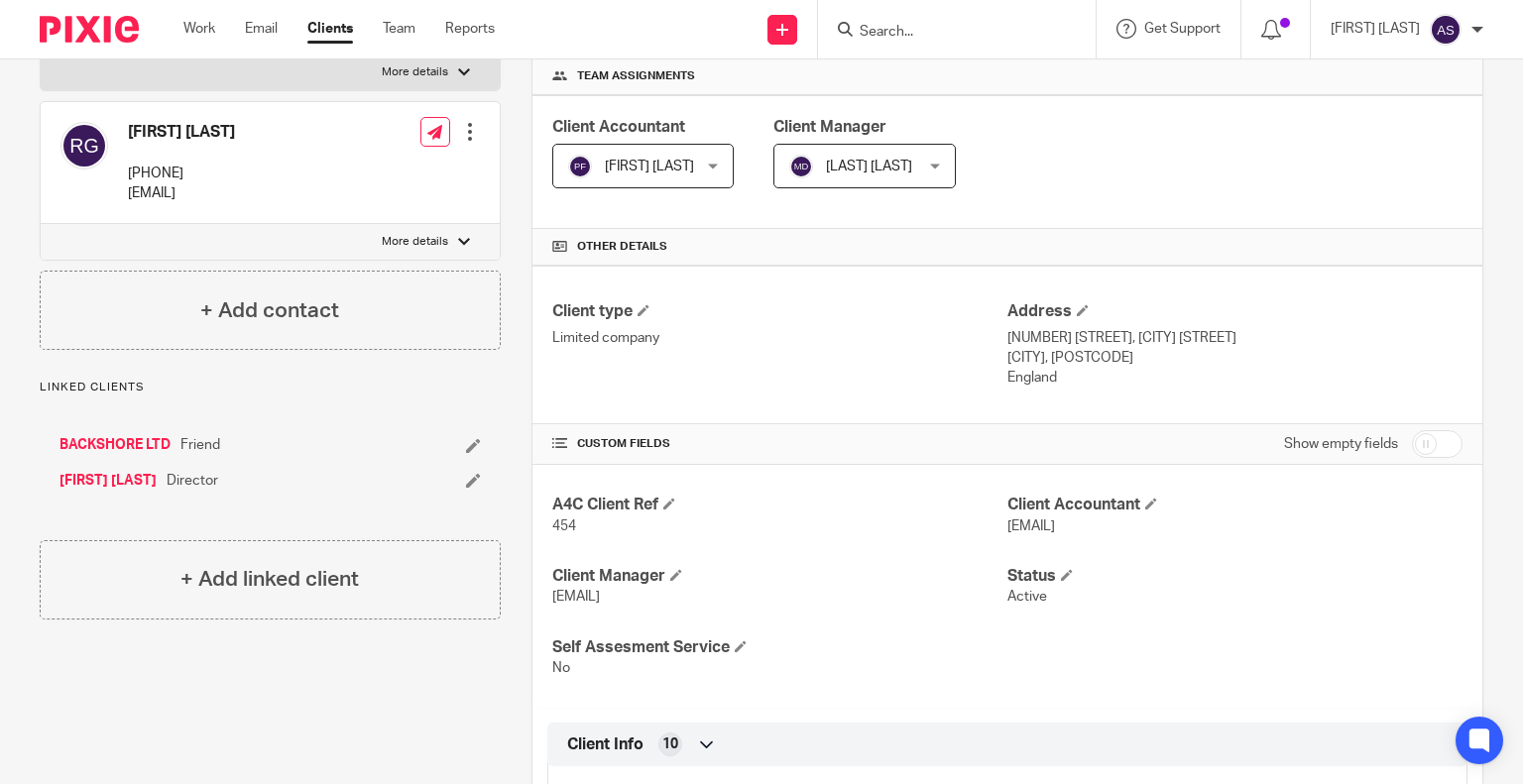 scroll, scrollTop: 0, scrollLeft: 0, axis: both 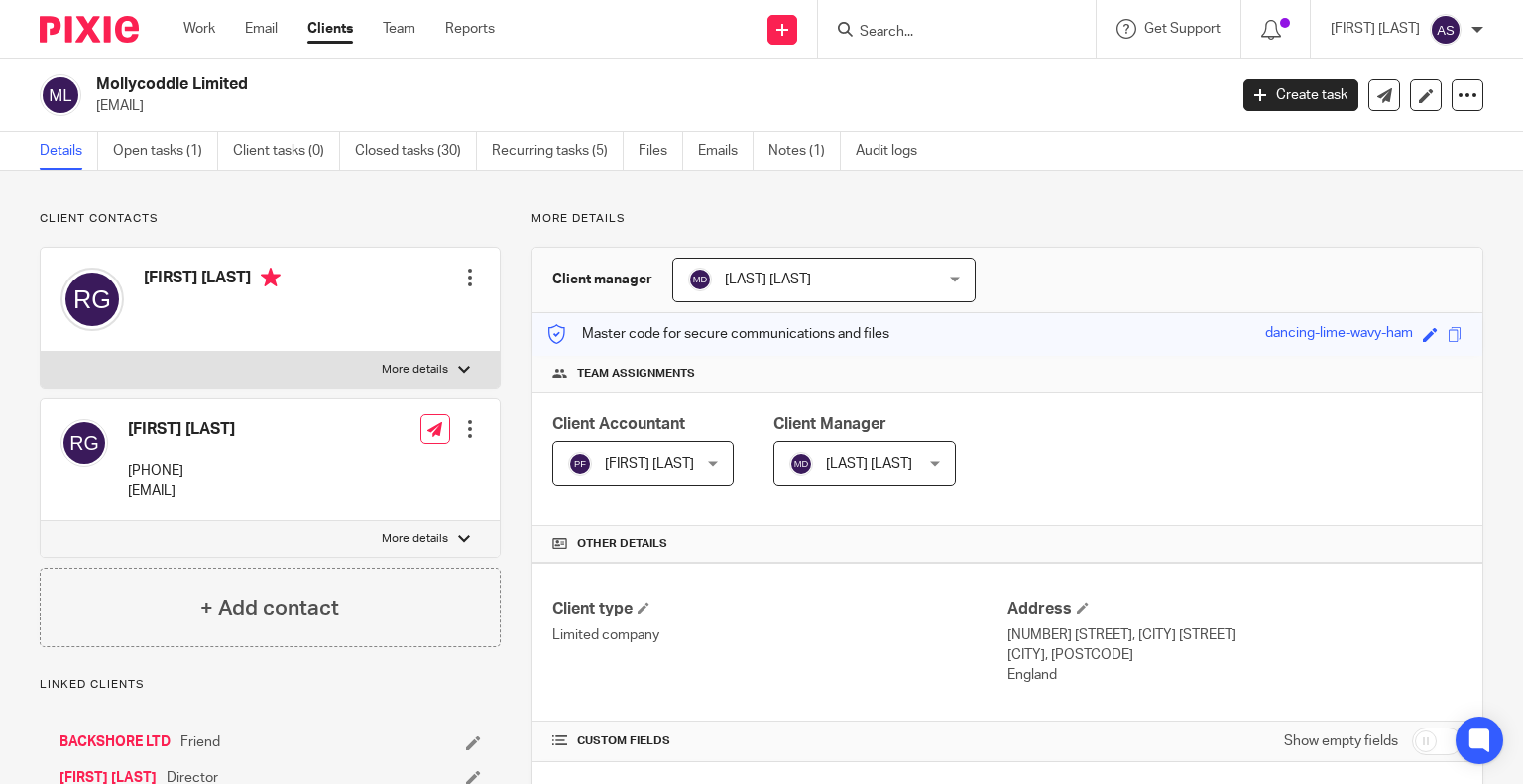 drag, startPoint x: 131, startPoint y: 428, endPoint x: 326, endPoint y: 426, distance: 195.01026 